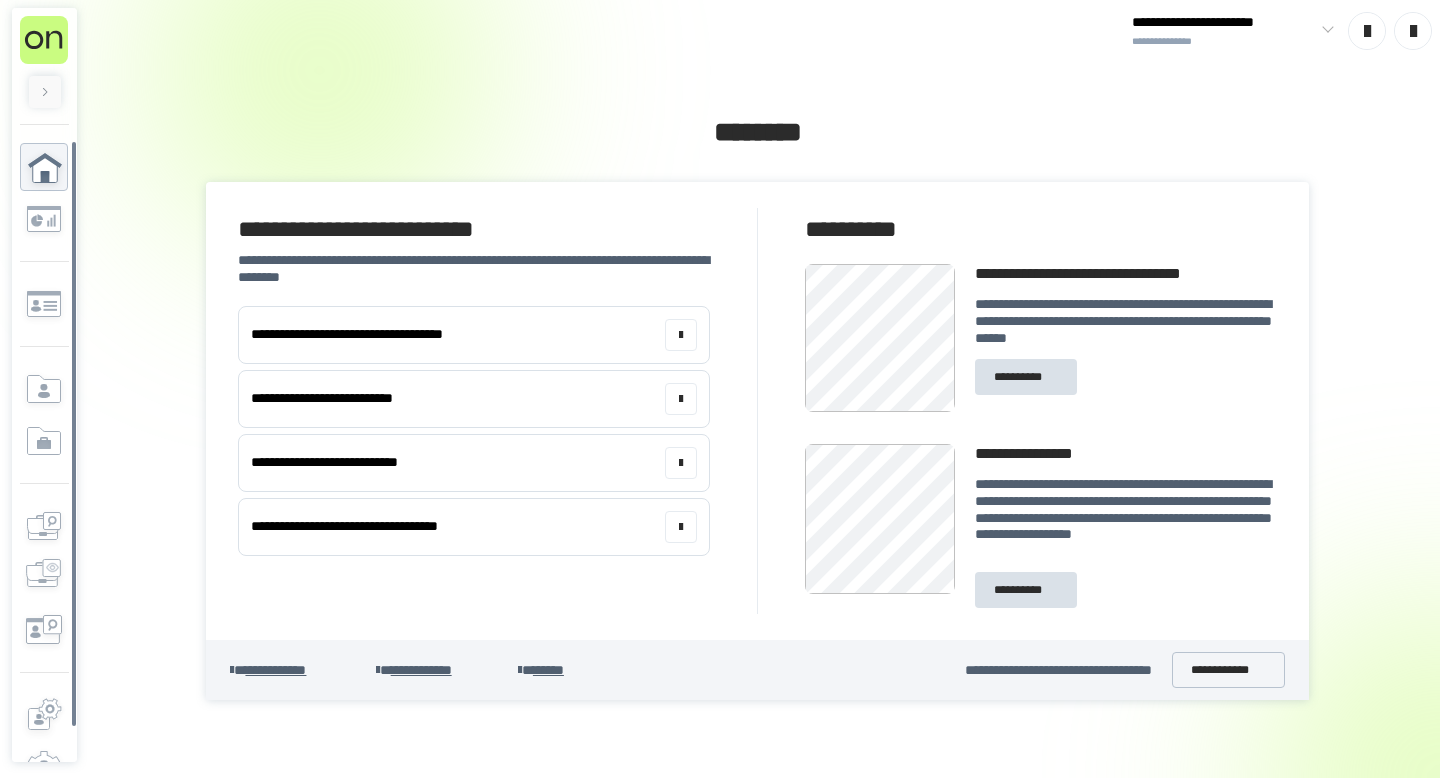 scroll, scrollTop: 0, scrollLeft: 0, axis: both 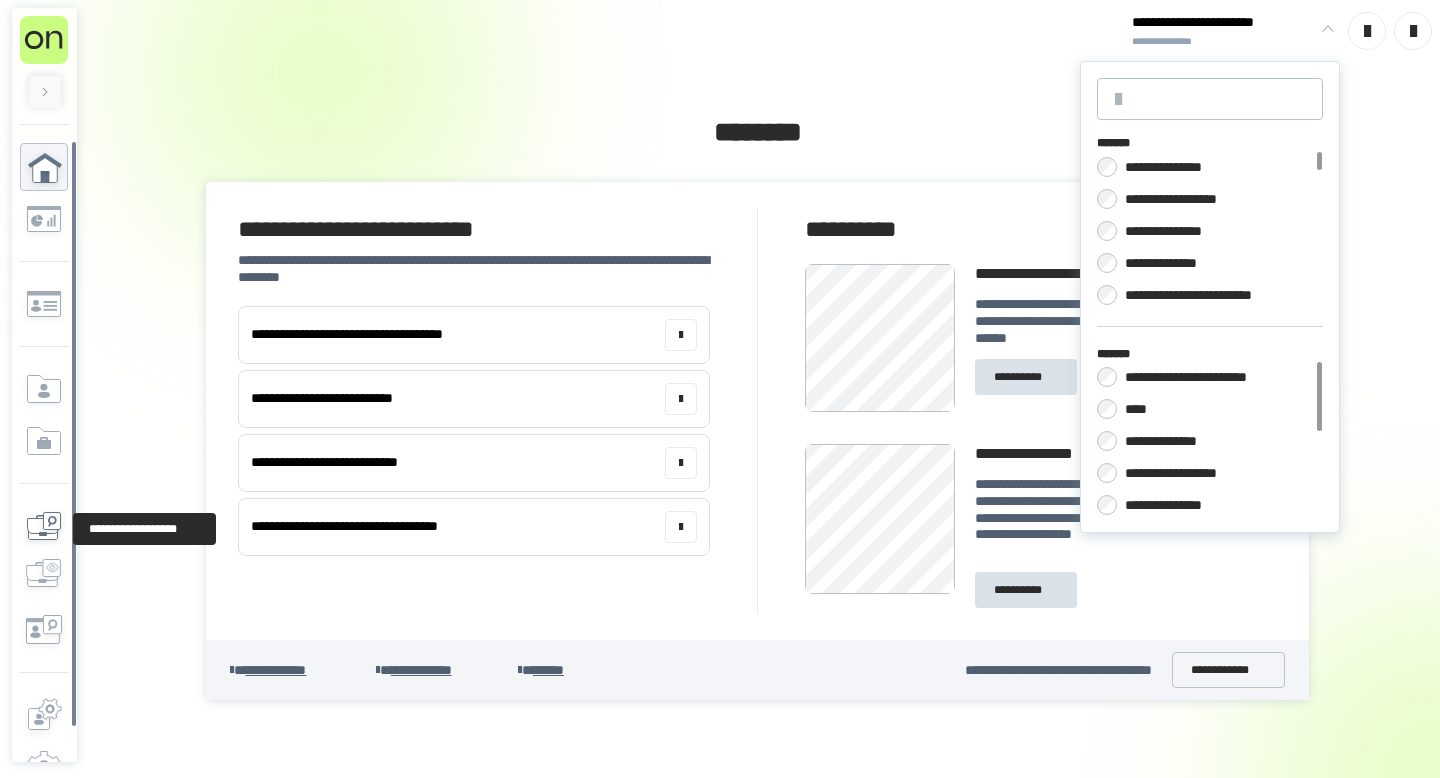 click 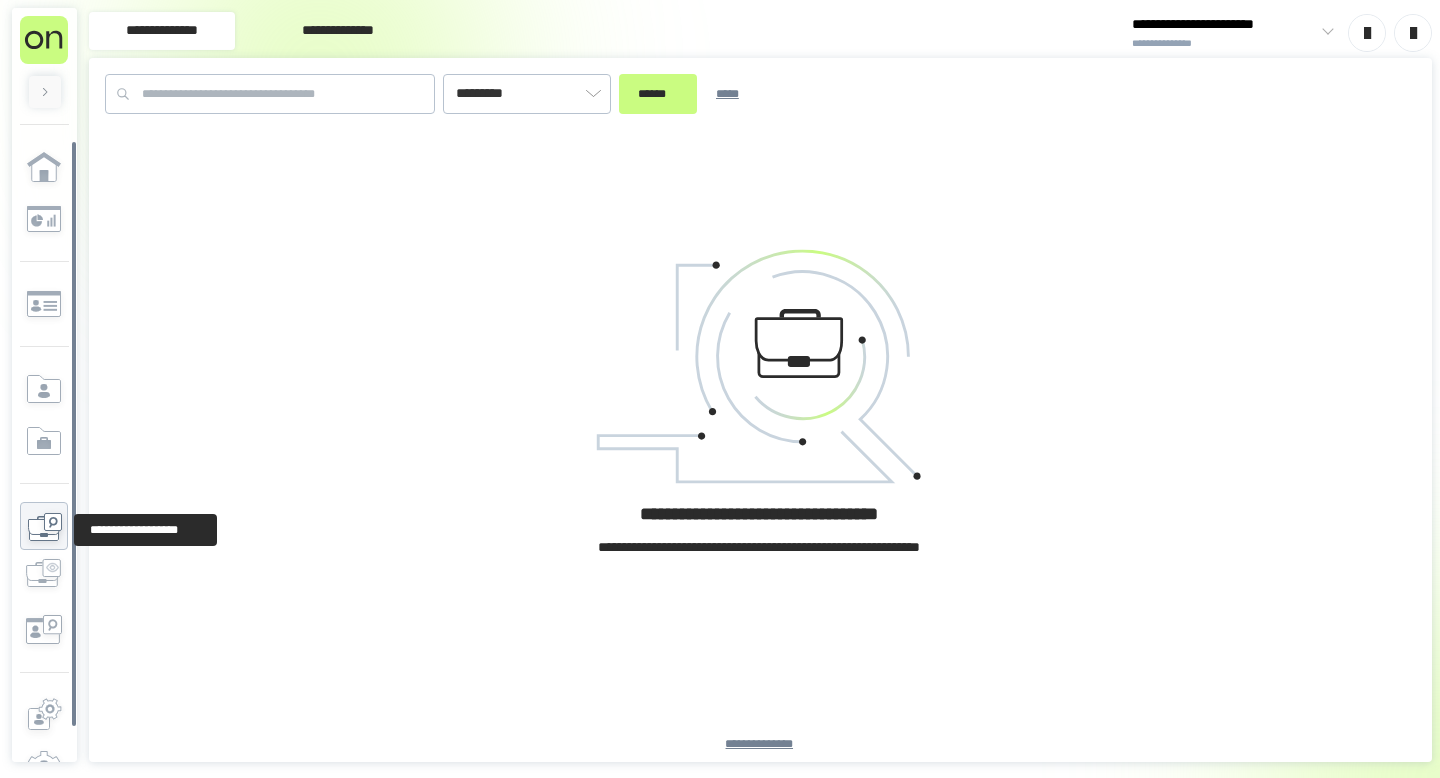 type on "*********" 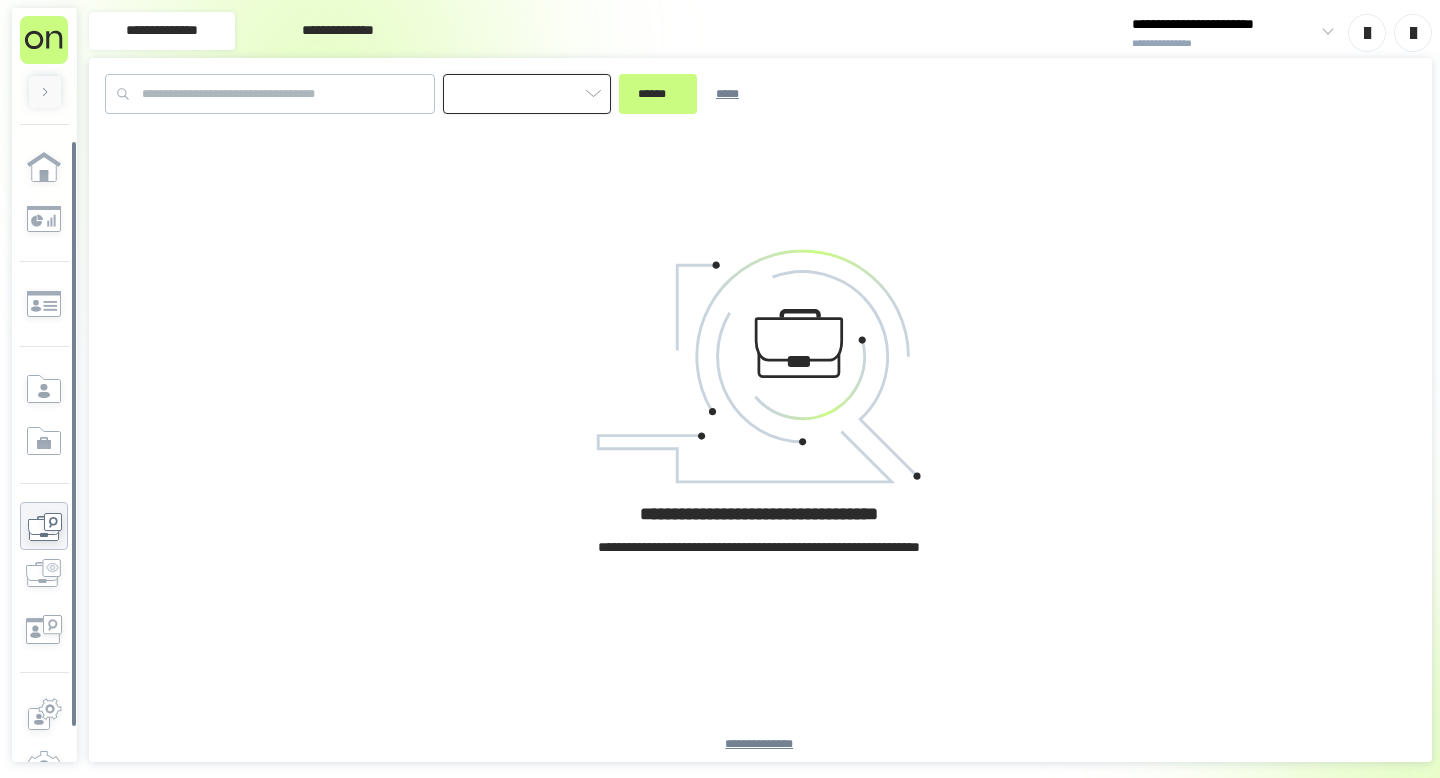 click at bounding box center (527, 94) 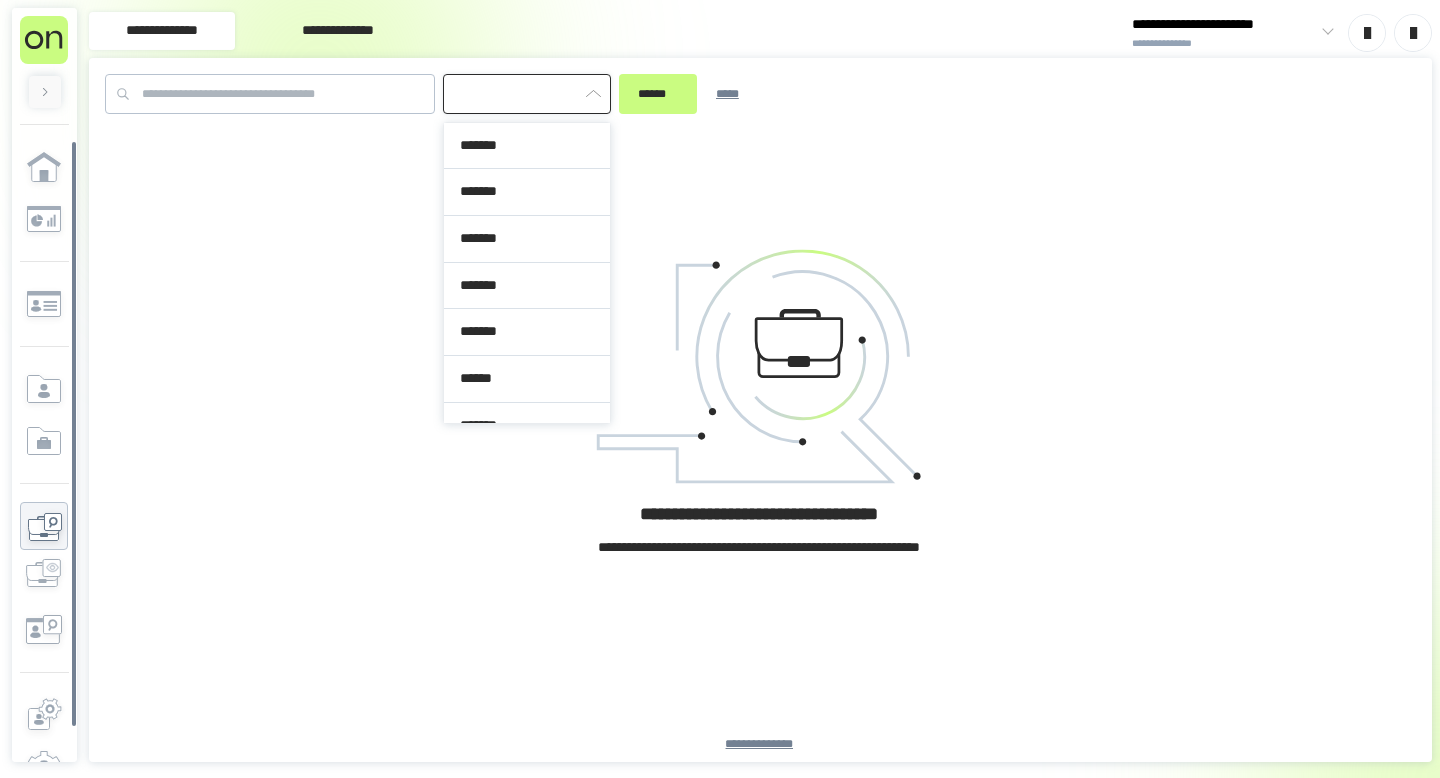 scroll, scrollTop: 312, scrollLeft: 0, axis: vertical 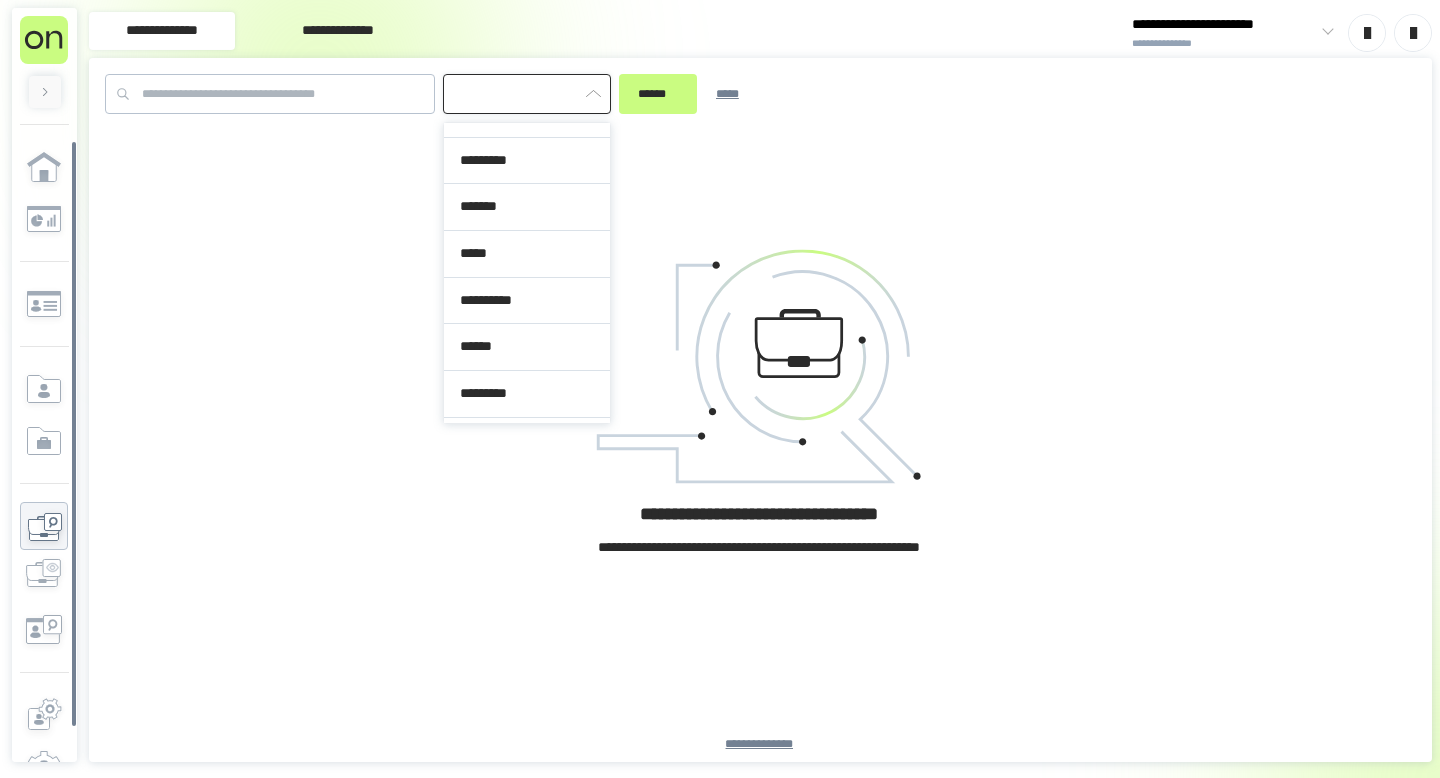 type on "*********" 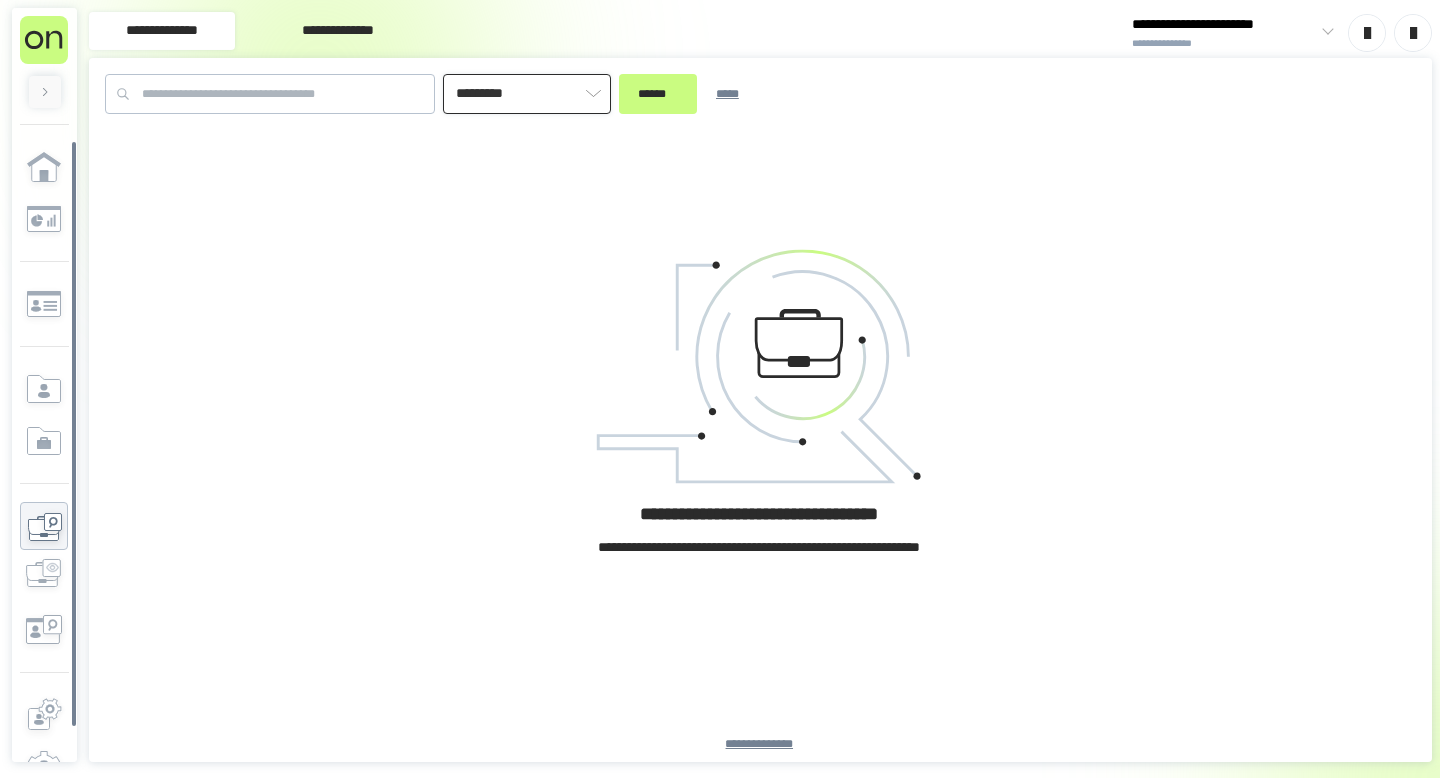 click on "*********" at bounding box center [527, 94] 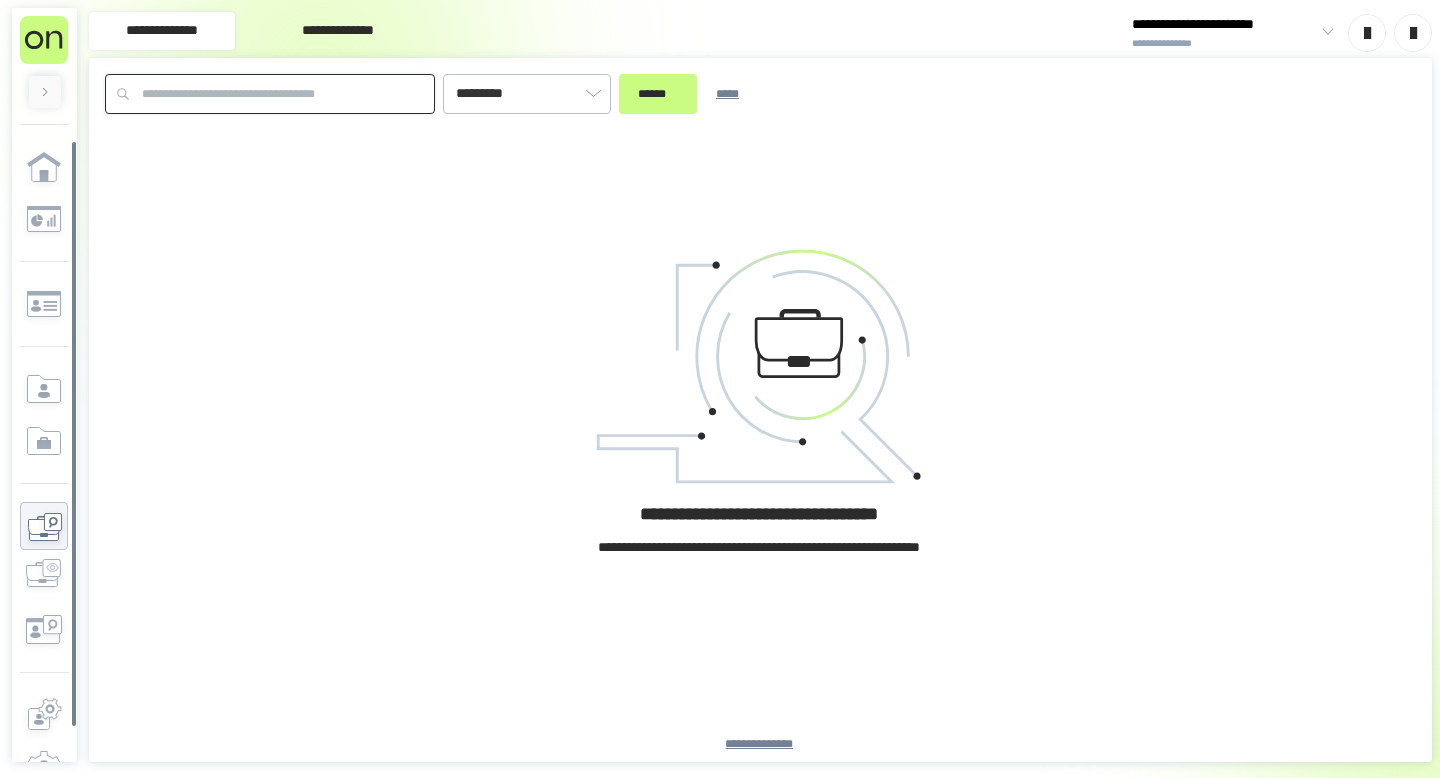 click at bounding box center (270, 94) 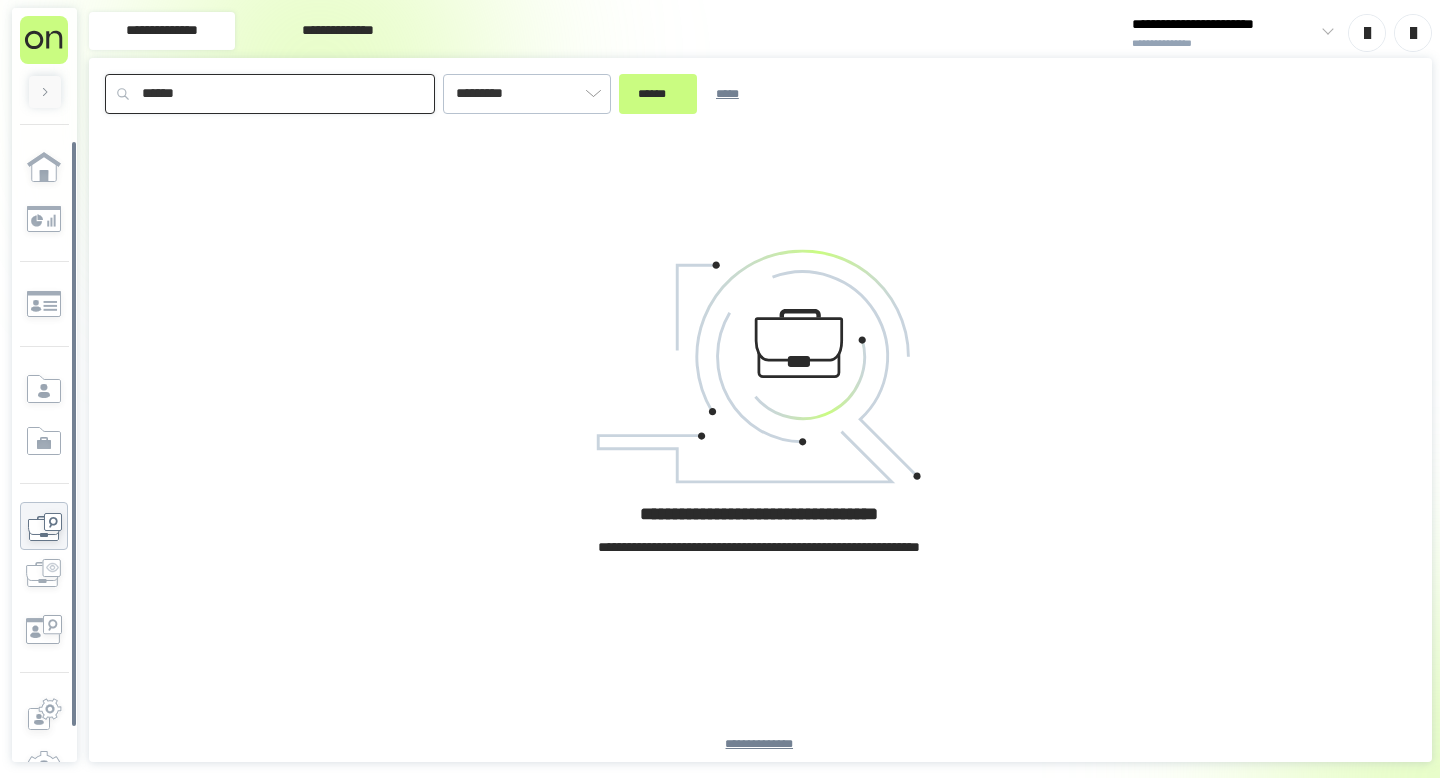 type on "******" 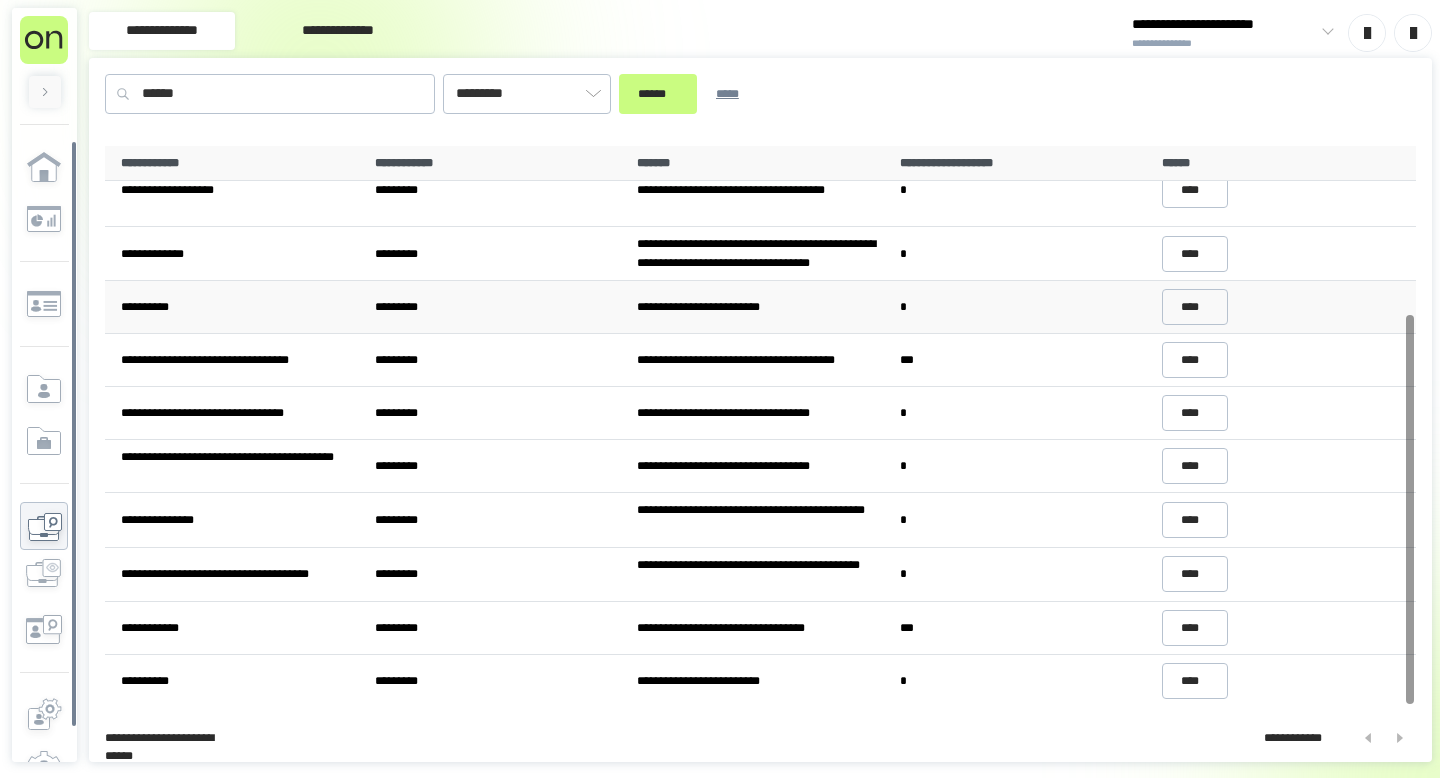 scroll, scrollTop: 0, scrollLeft: 0, axis: both 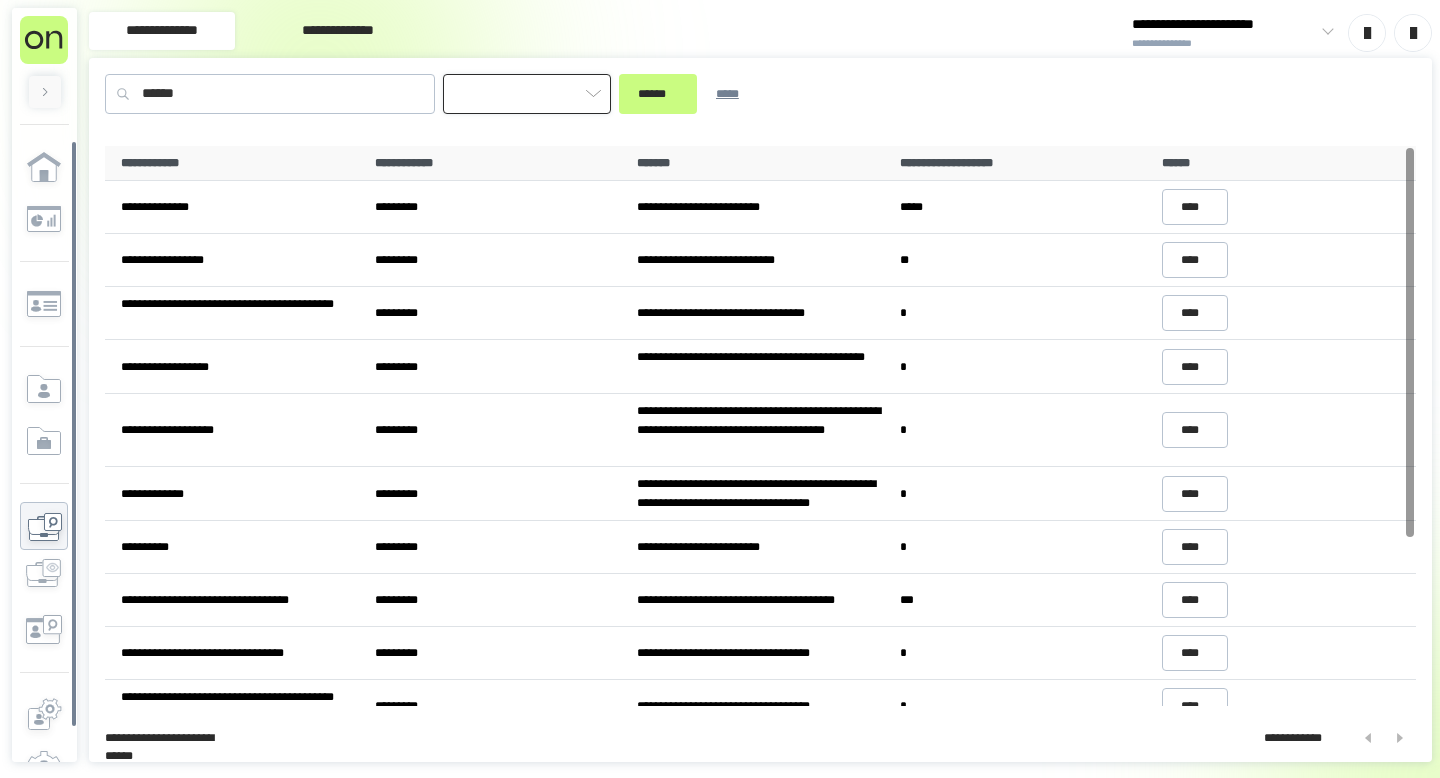 click at bounding box center [527, 94] 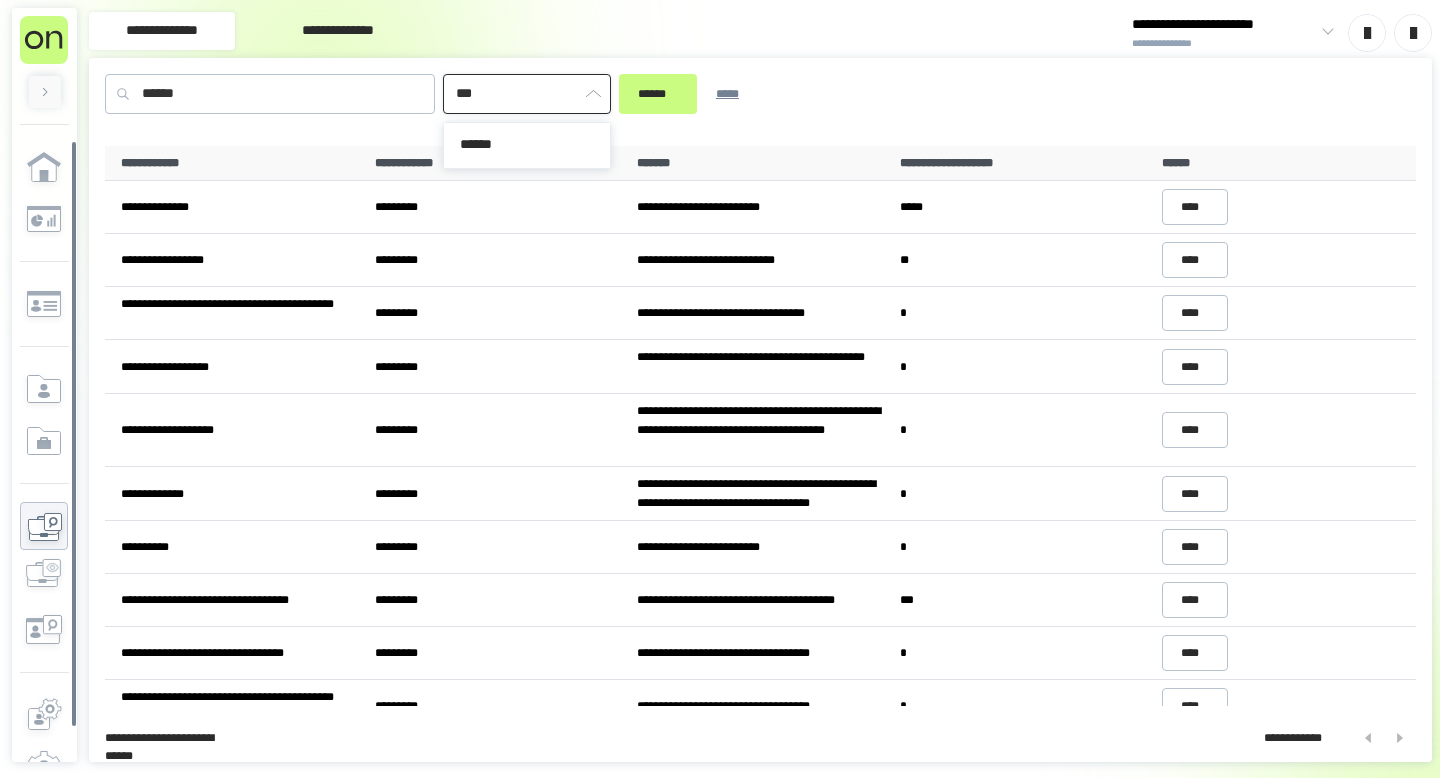 scroll, scrollTop: 0, scrollLeft: 0, axis: both 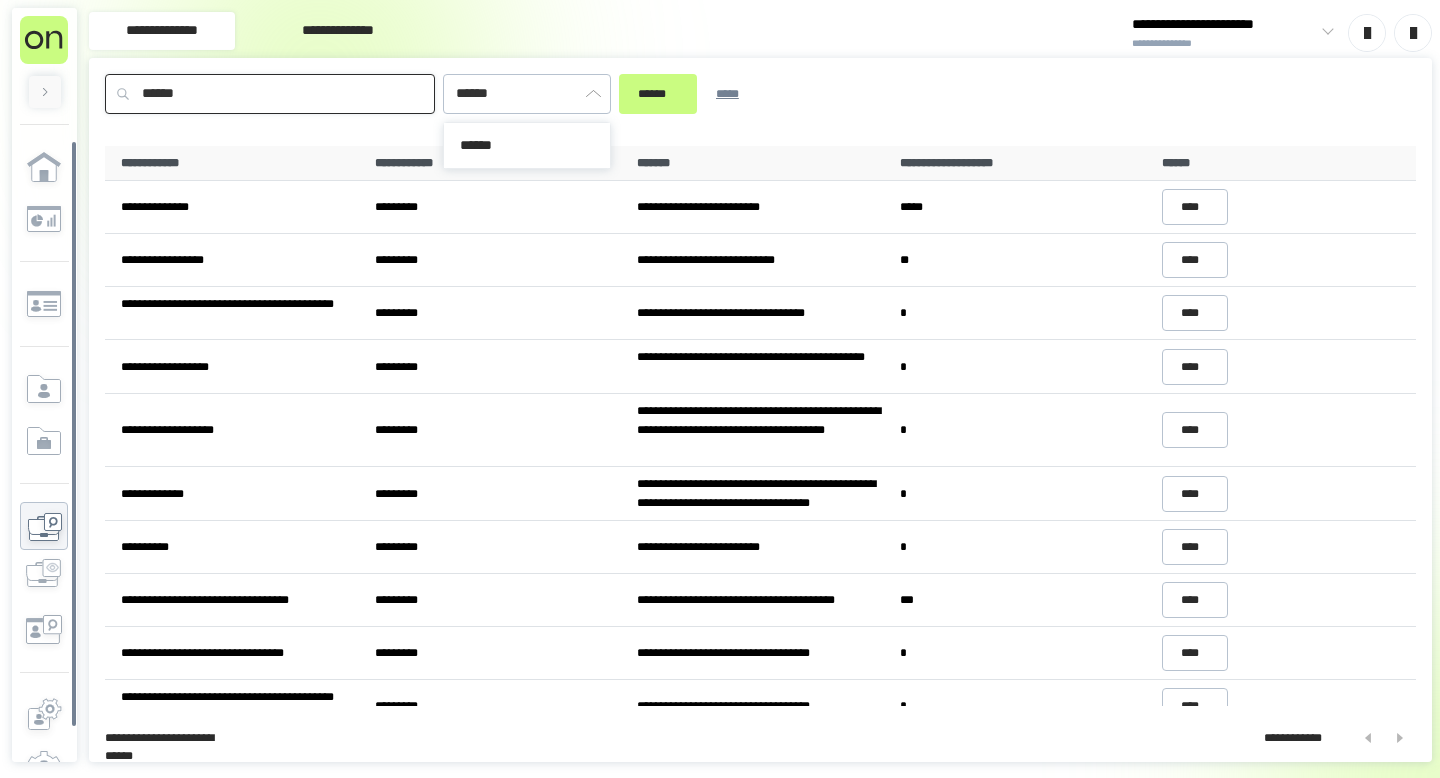 type on "*********" 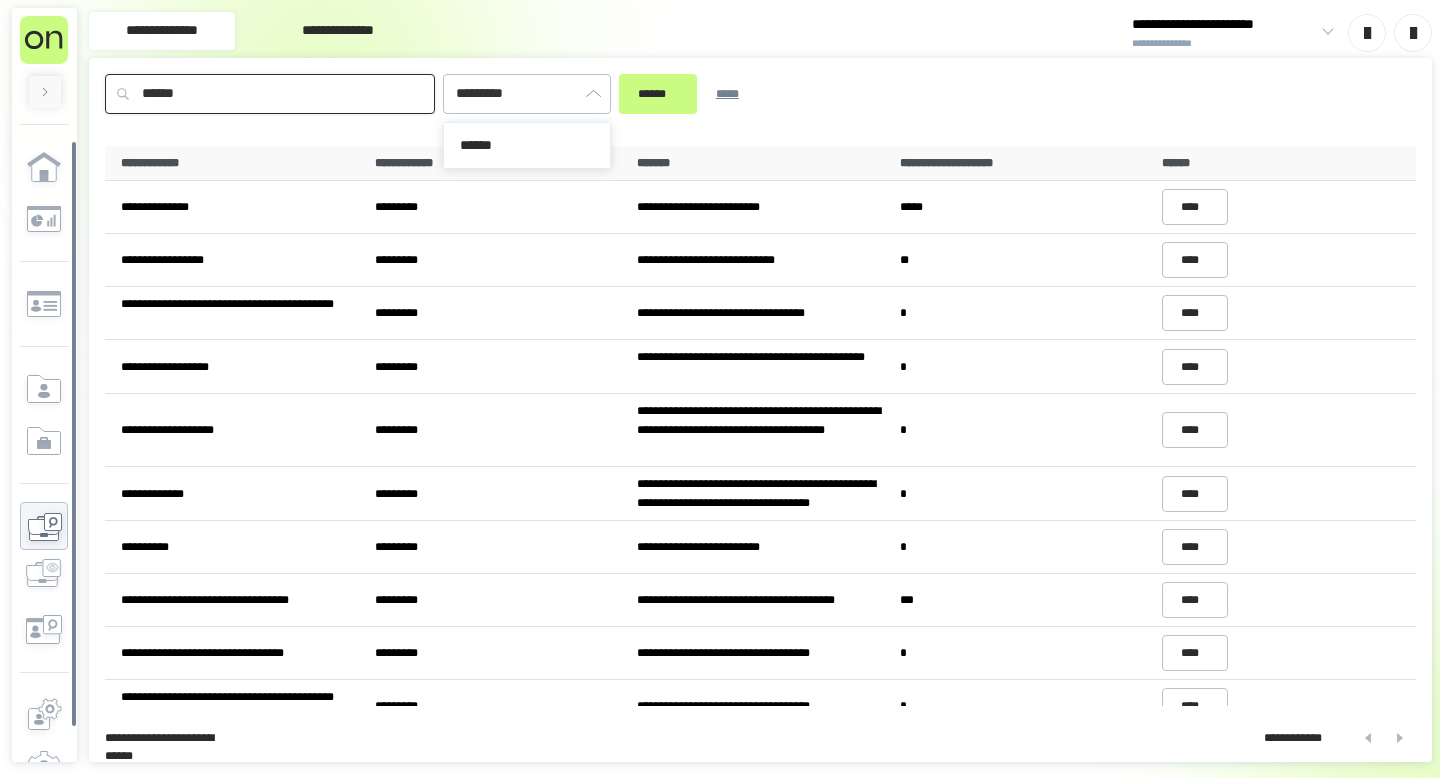 click on "******" at bounding box center [270, 94] 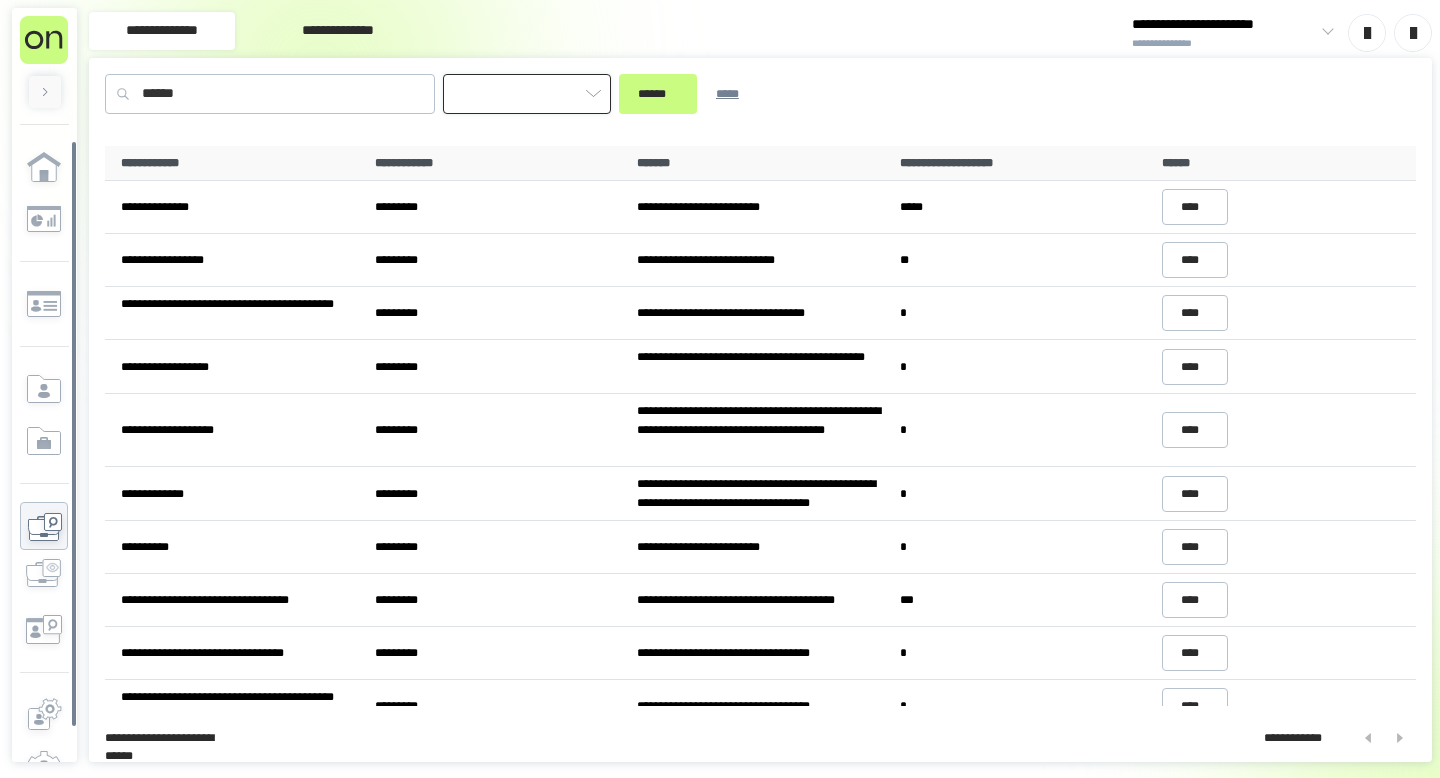 click at bounding box center (527, 94) 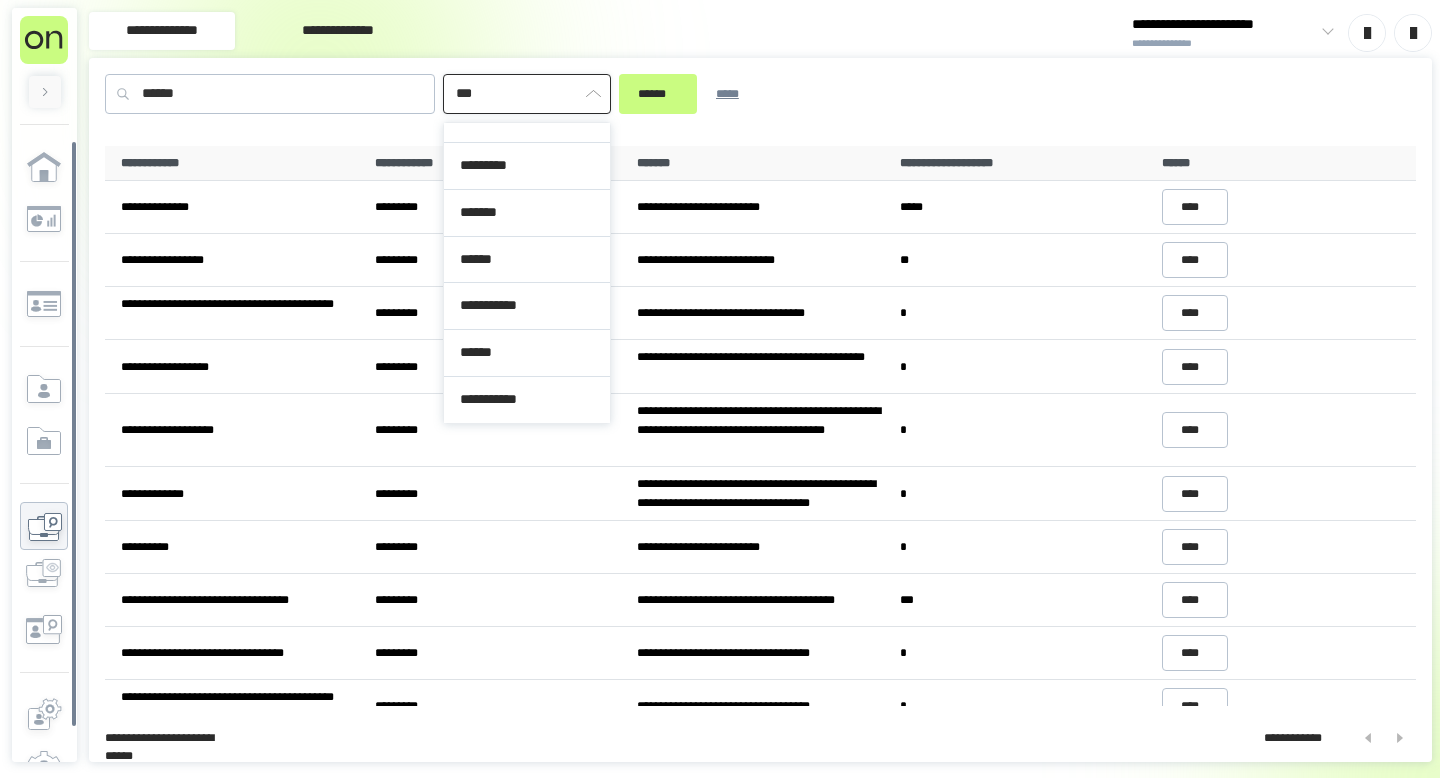 scroll, scrollTop: 0, scrollLeft: 0, axis: both 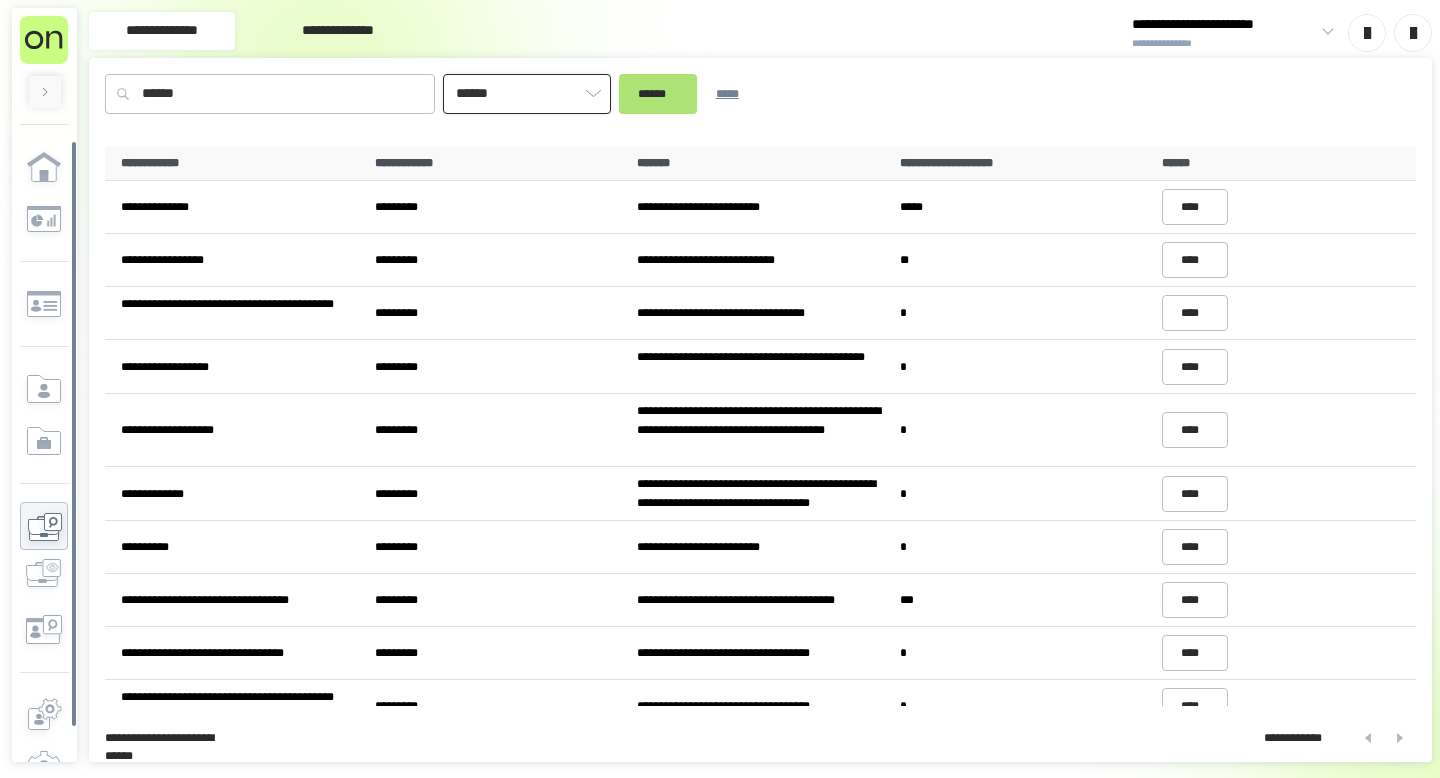 type on "******" 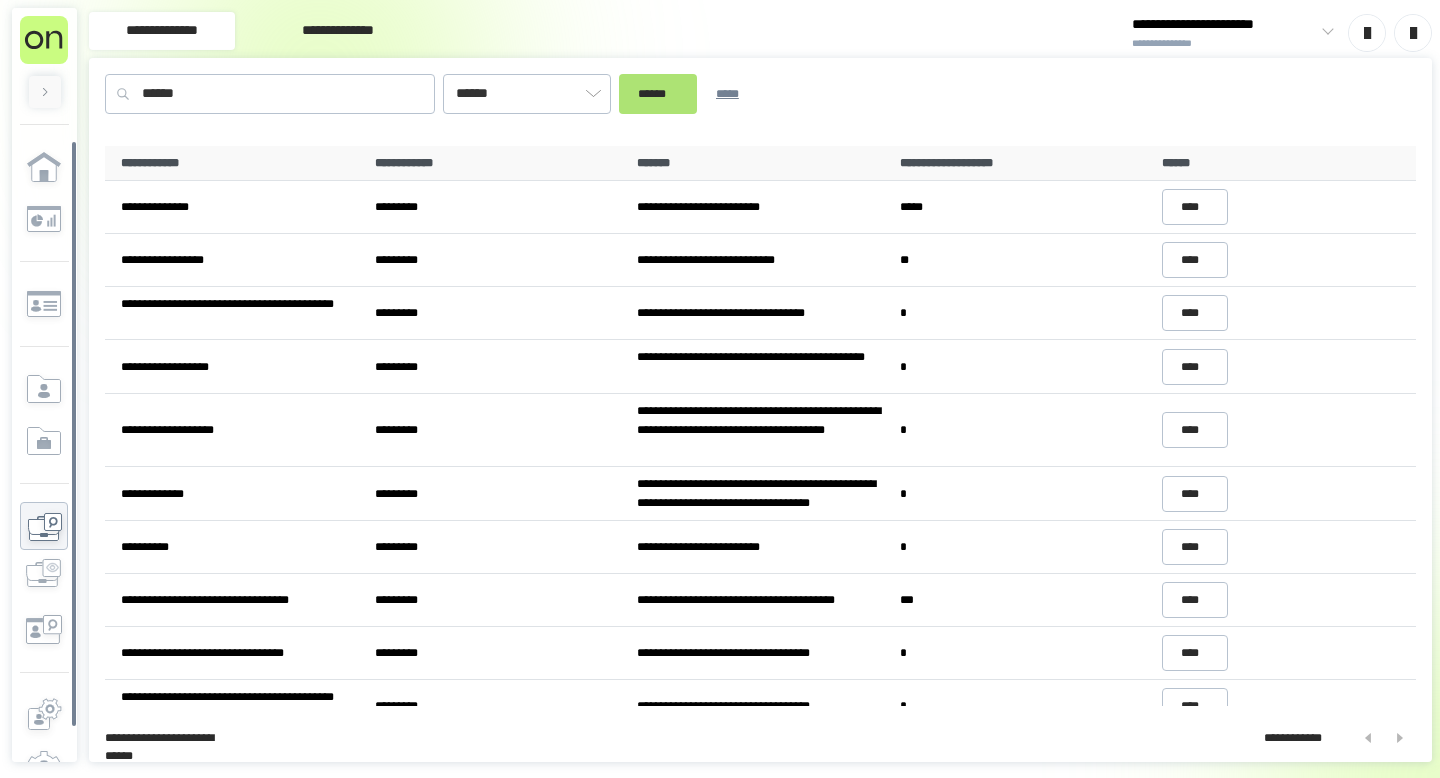 click on "******" at bounding box center (658, 94) 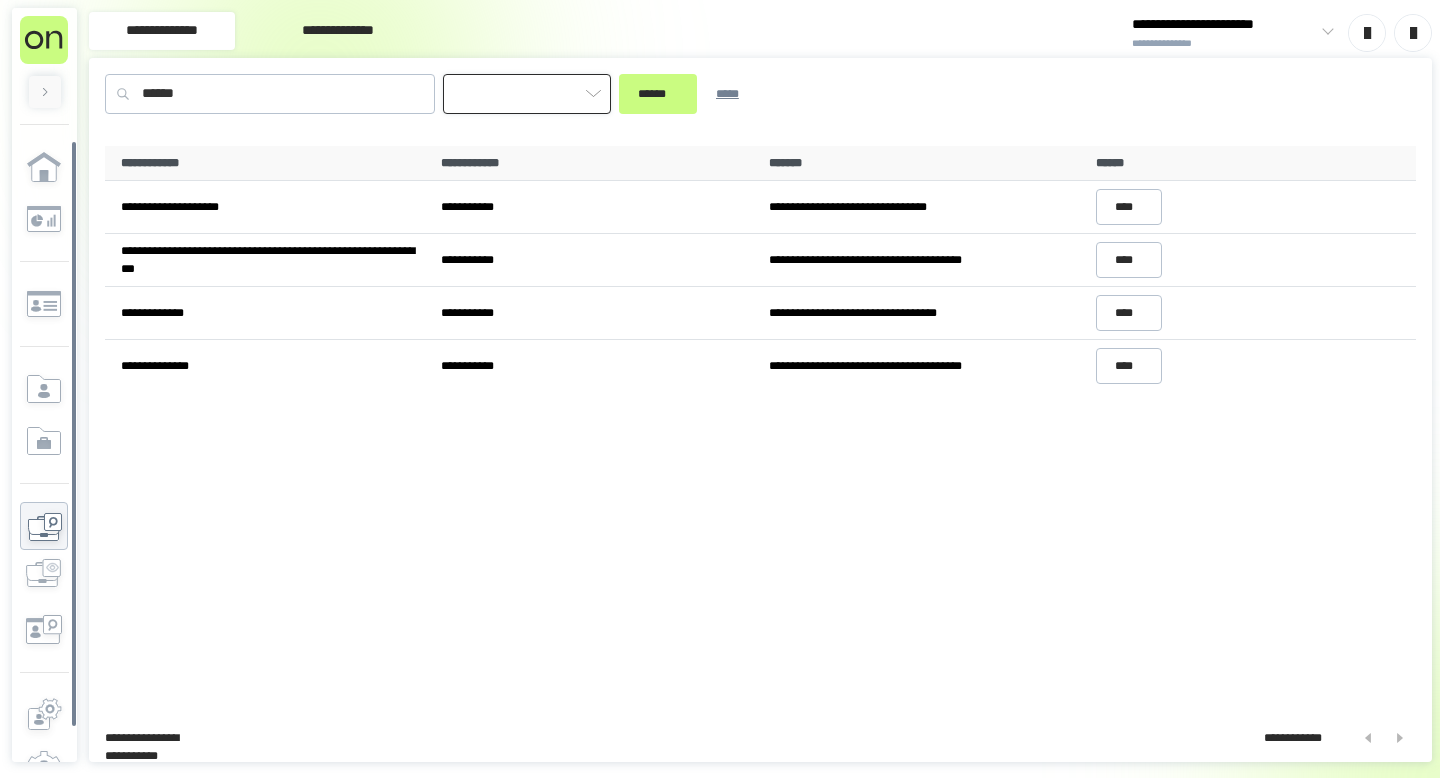 click at bounding box center [527, 94] 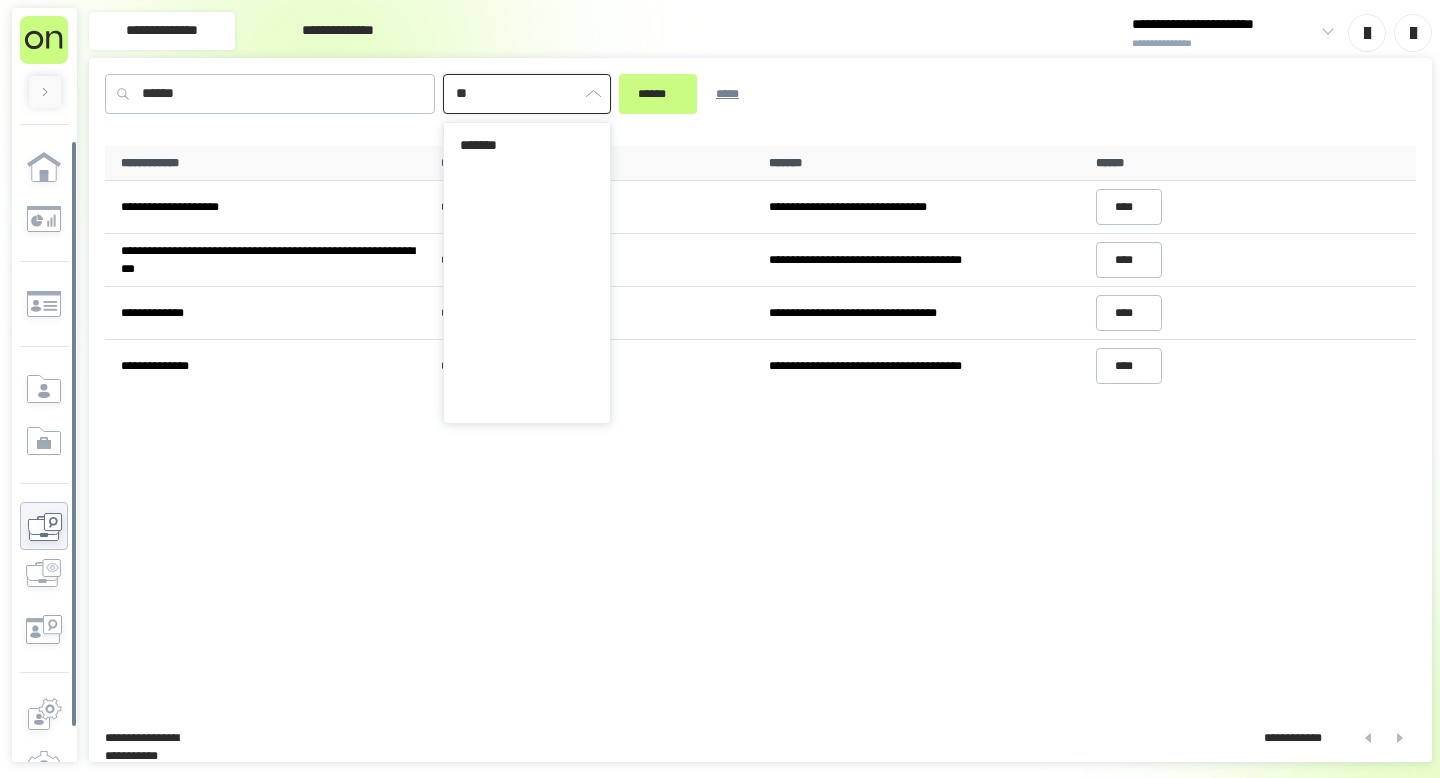 scroll, scrollTop: 0, scrollLeft: 0, axis: both 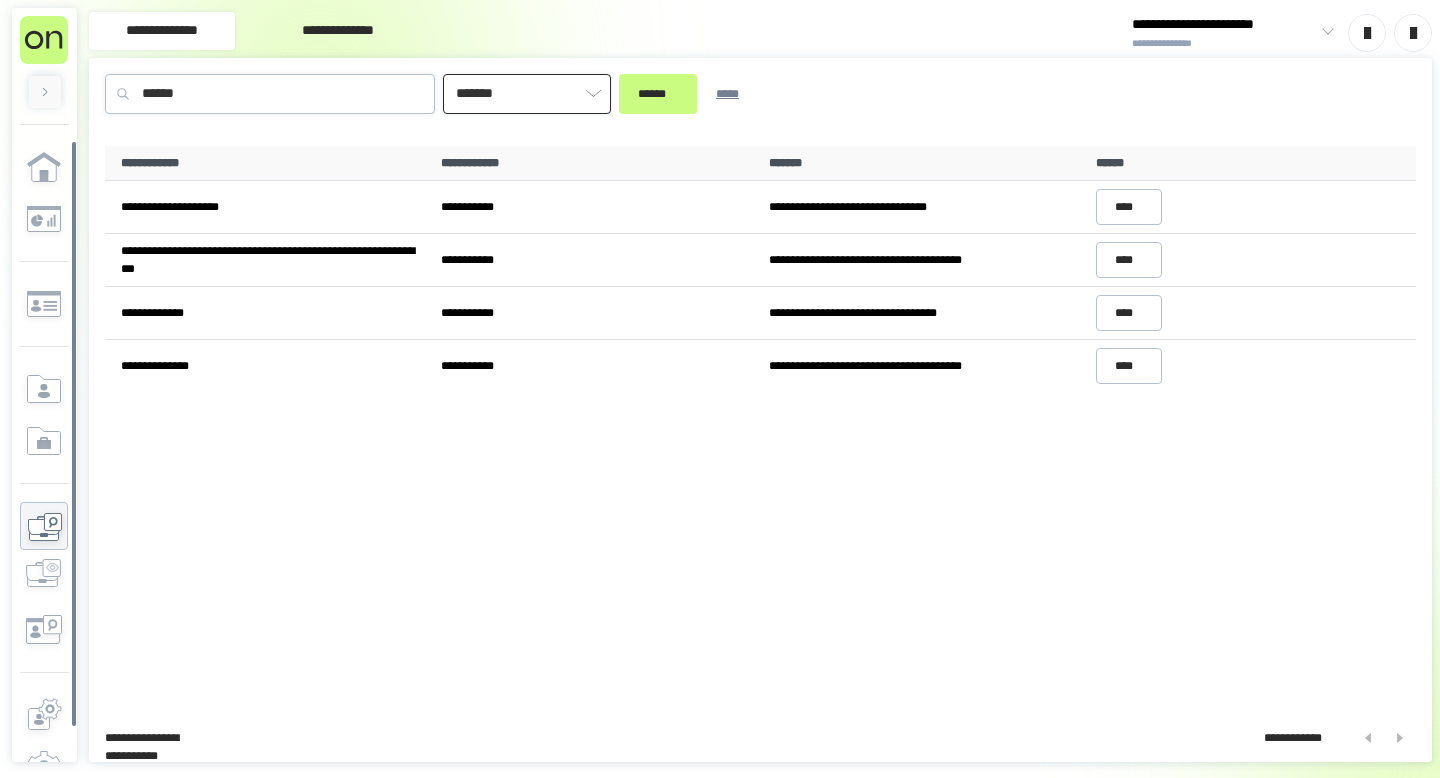 type on "*******" 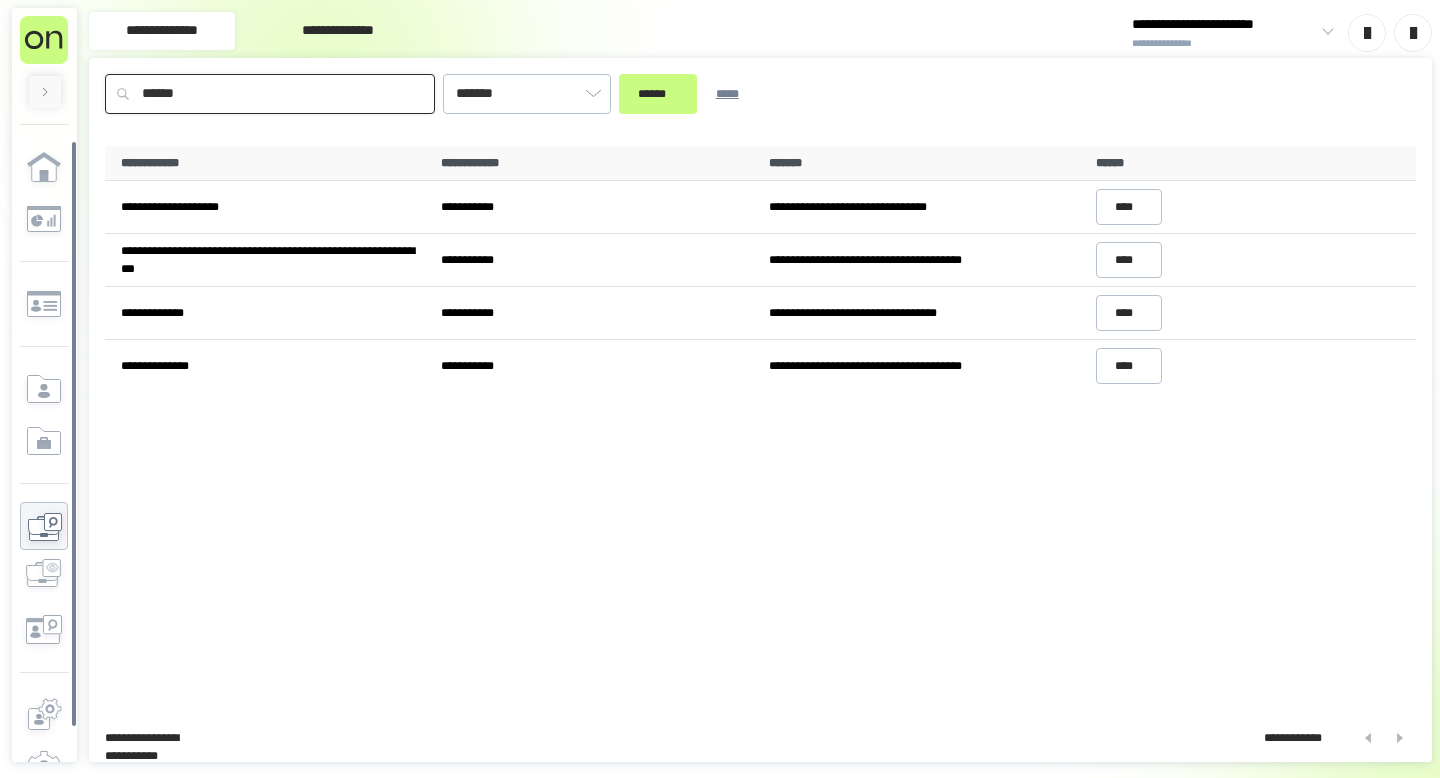 click on "******" at bounding box center (270, 94) 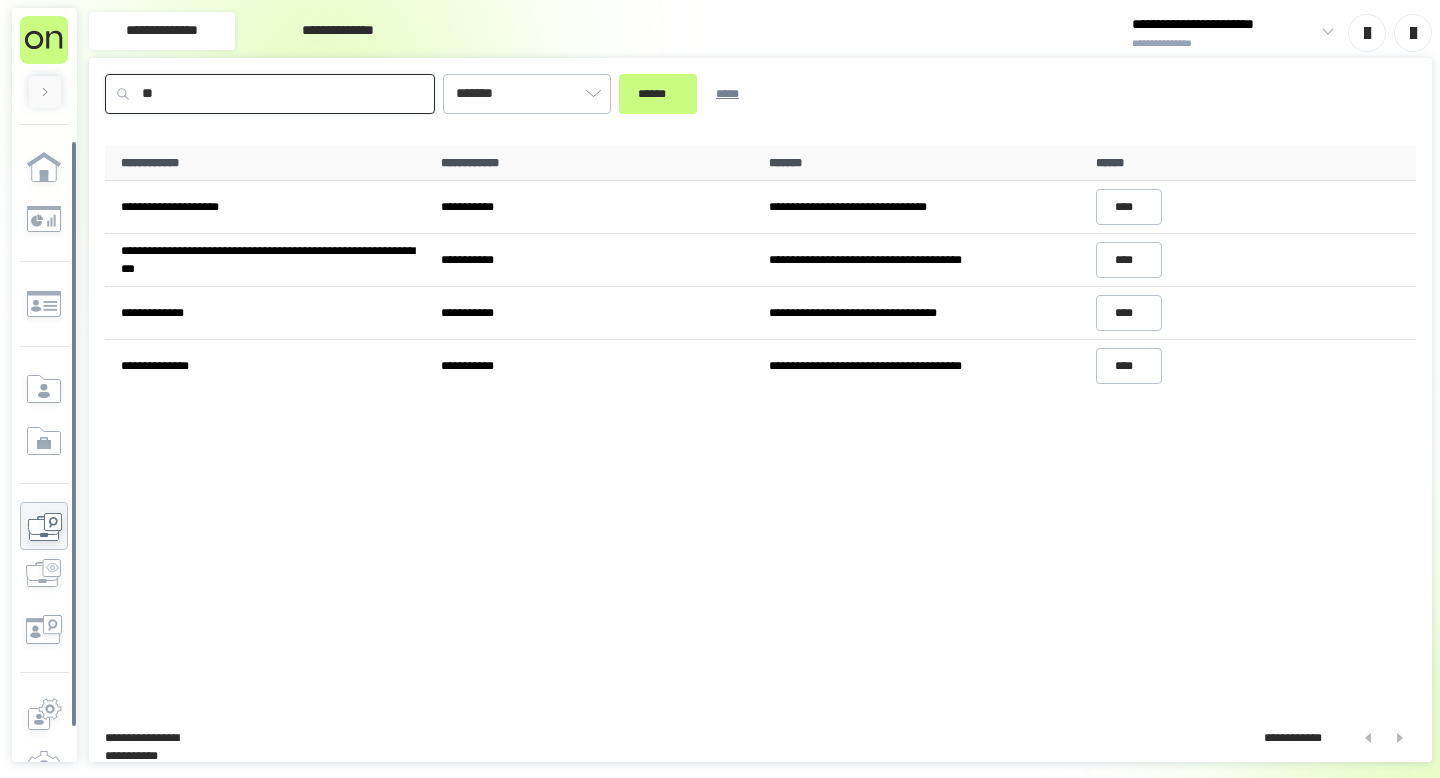type on "*" 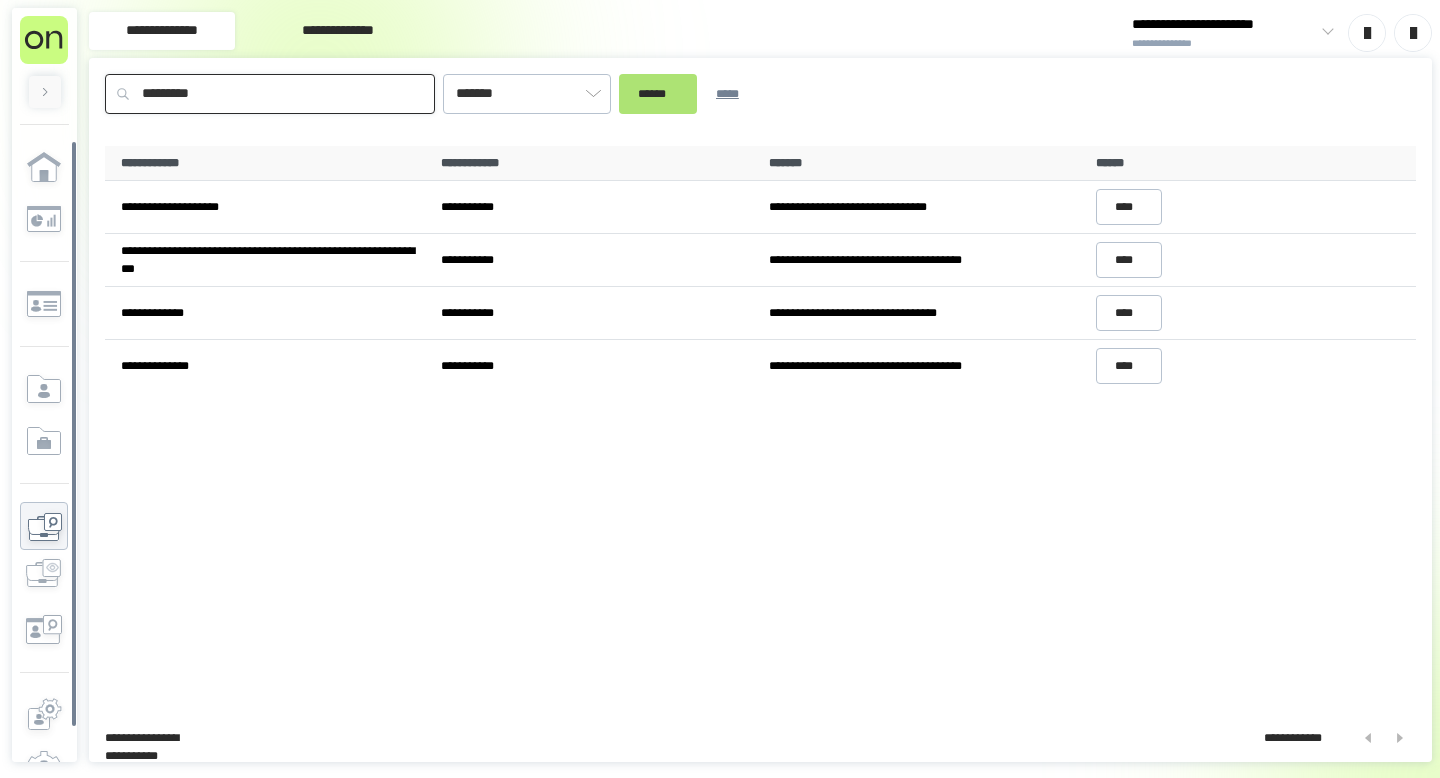type on "*********" 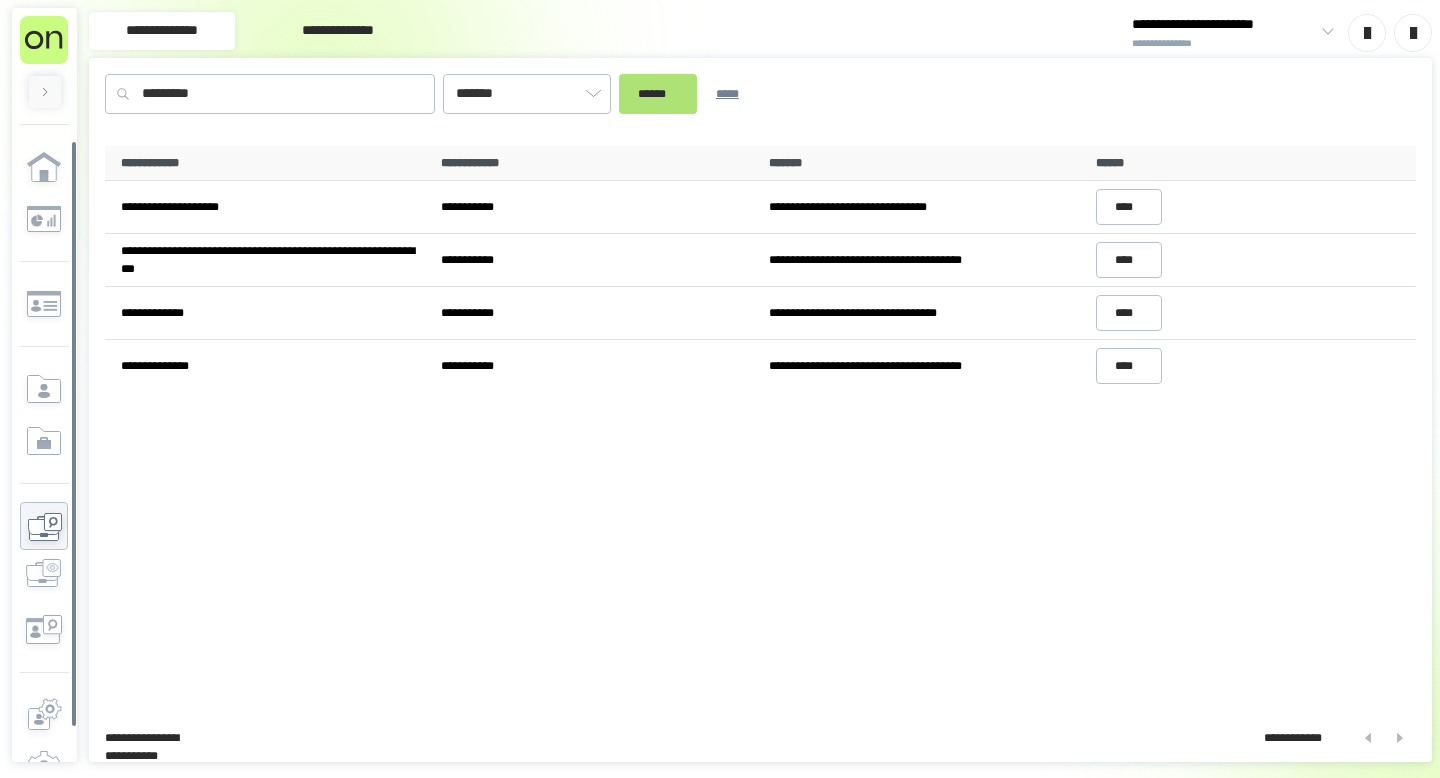 click on "******" at bounding box center (658, 94) 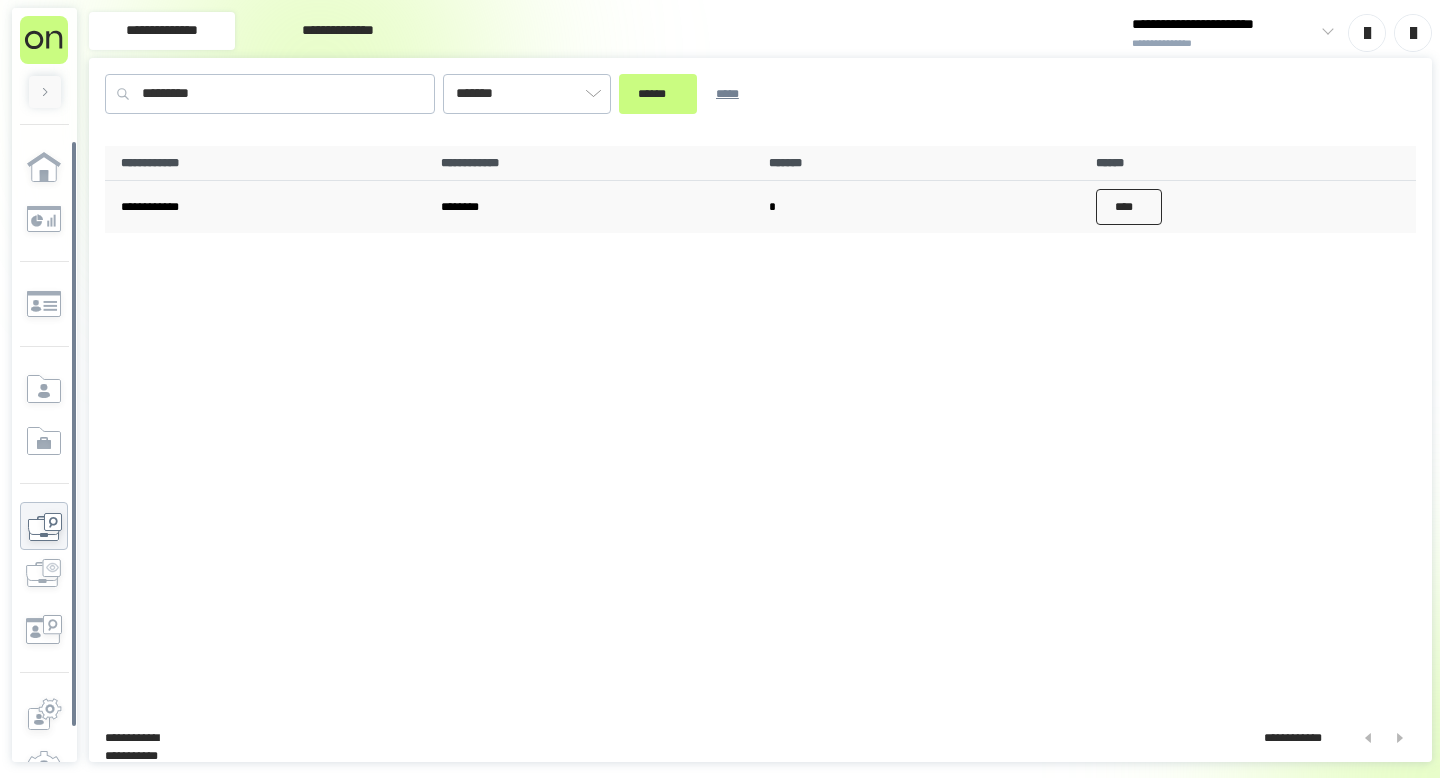 click on "****" at bounding box center (1129, 207) 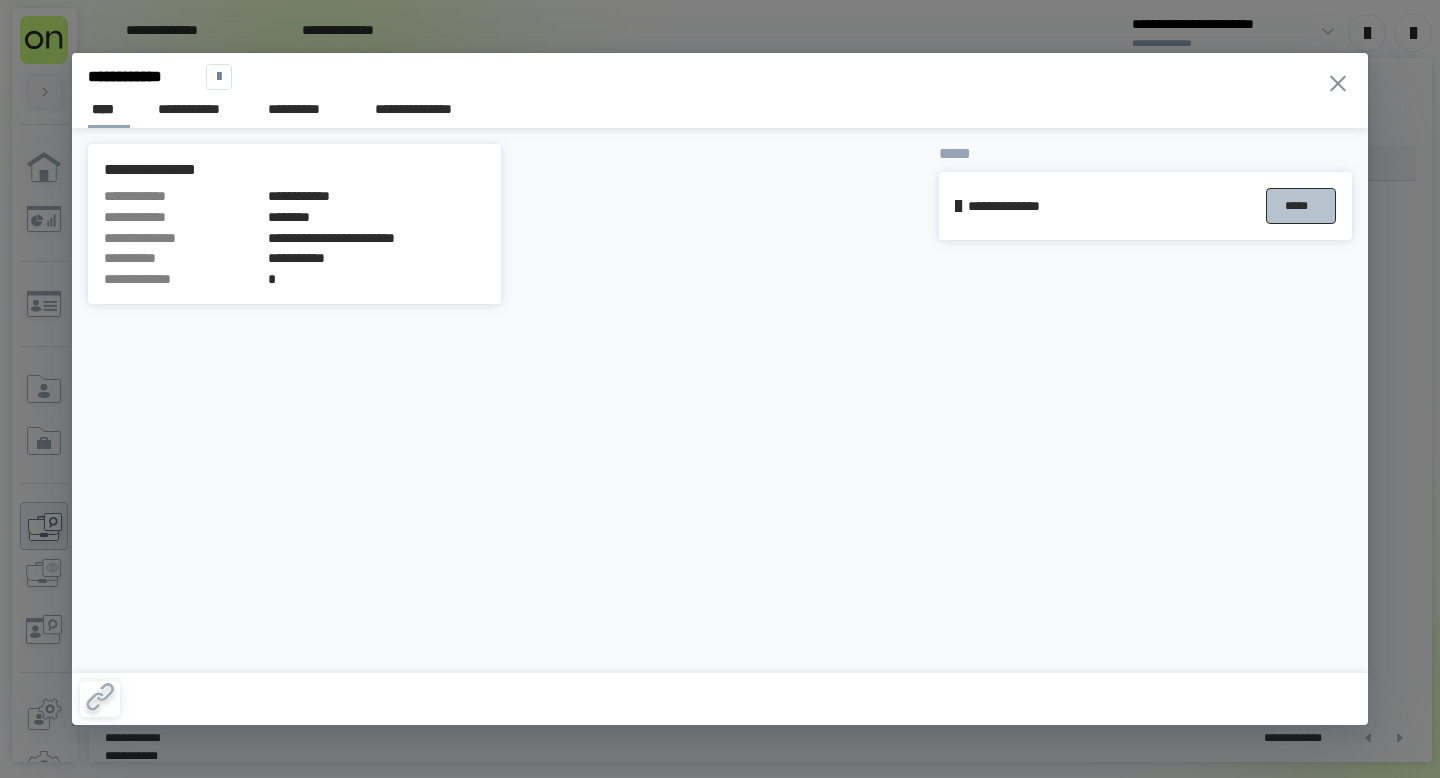 click on "*****" at bounding box center (1301, 206) 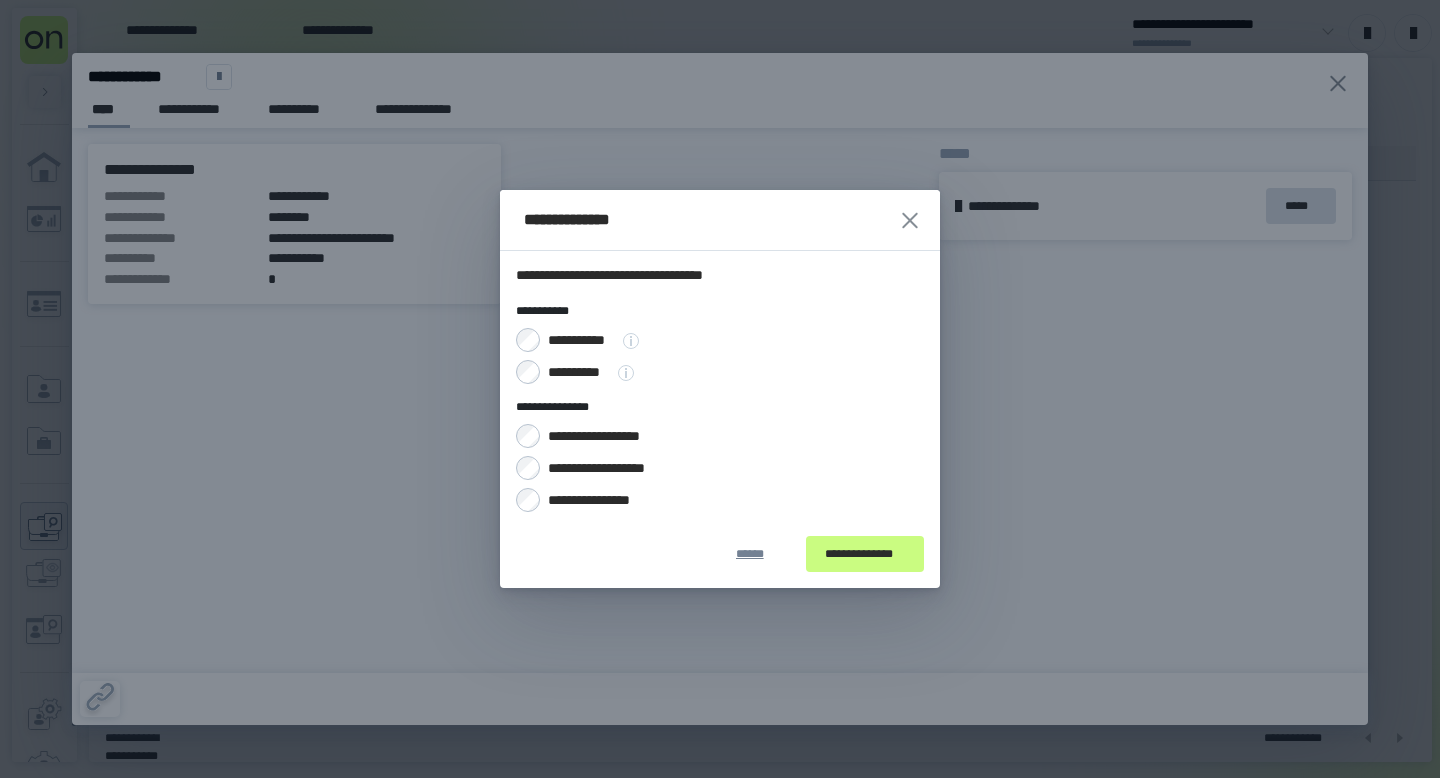 click 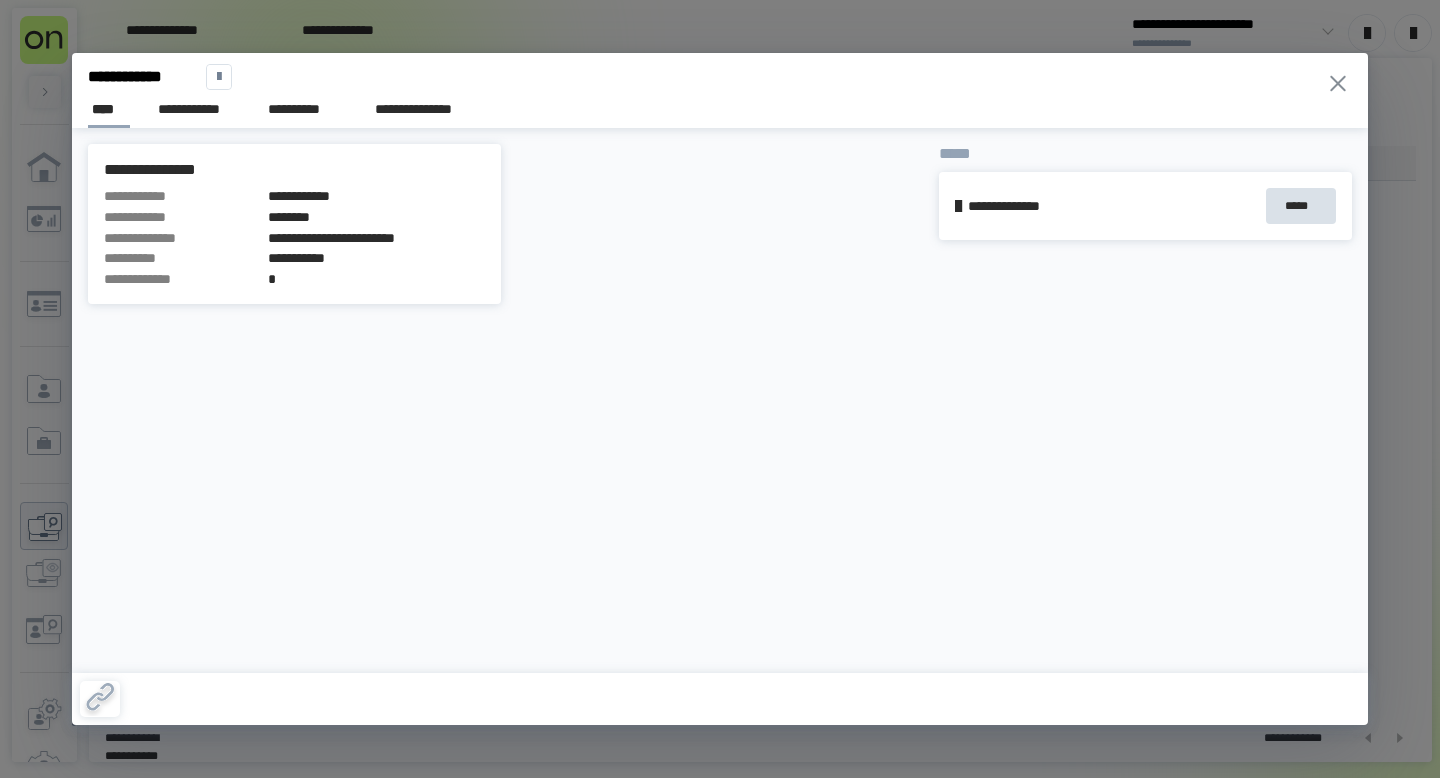 click 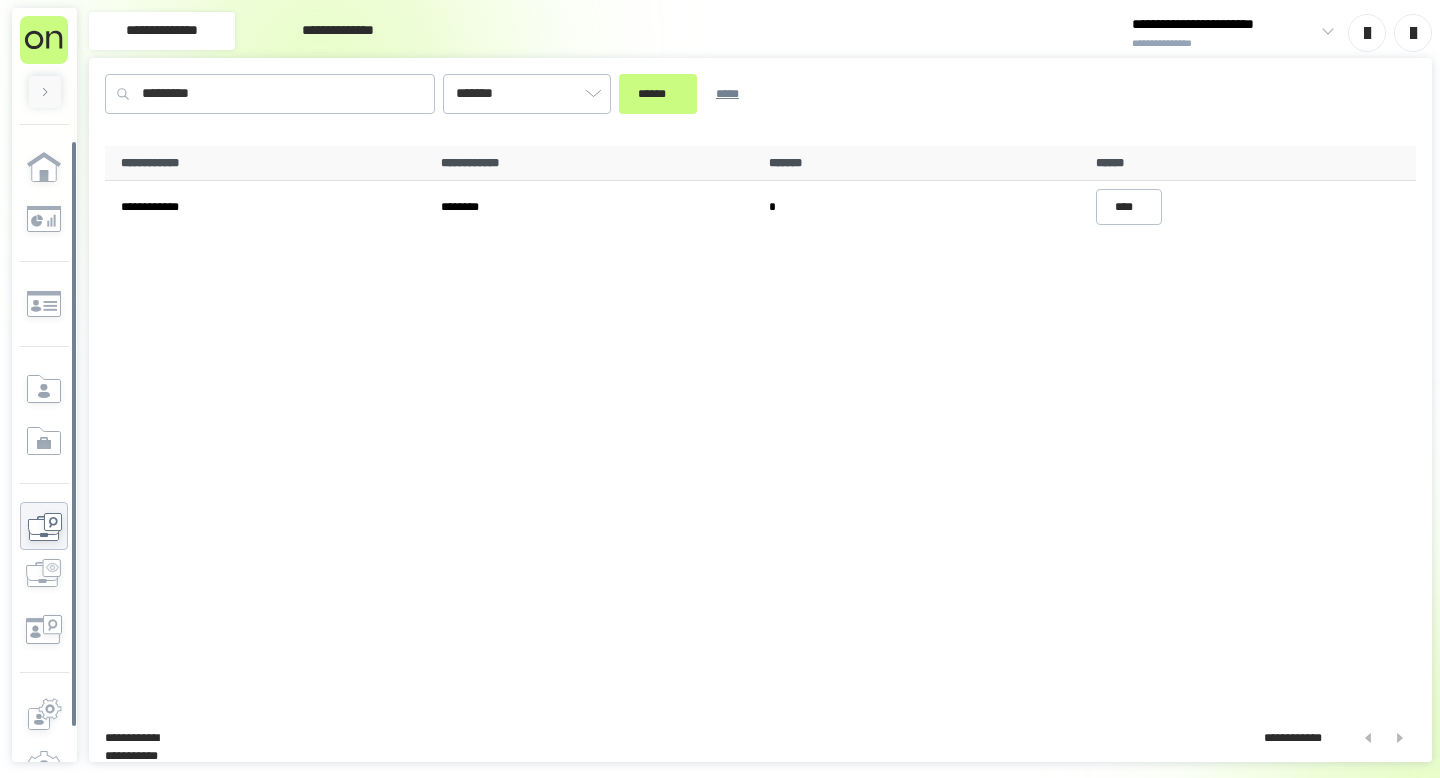click on "**********" at bounding box center [338, 31] 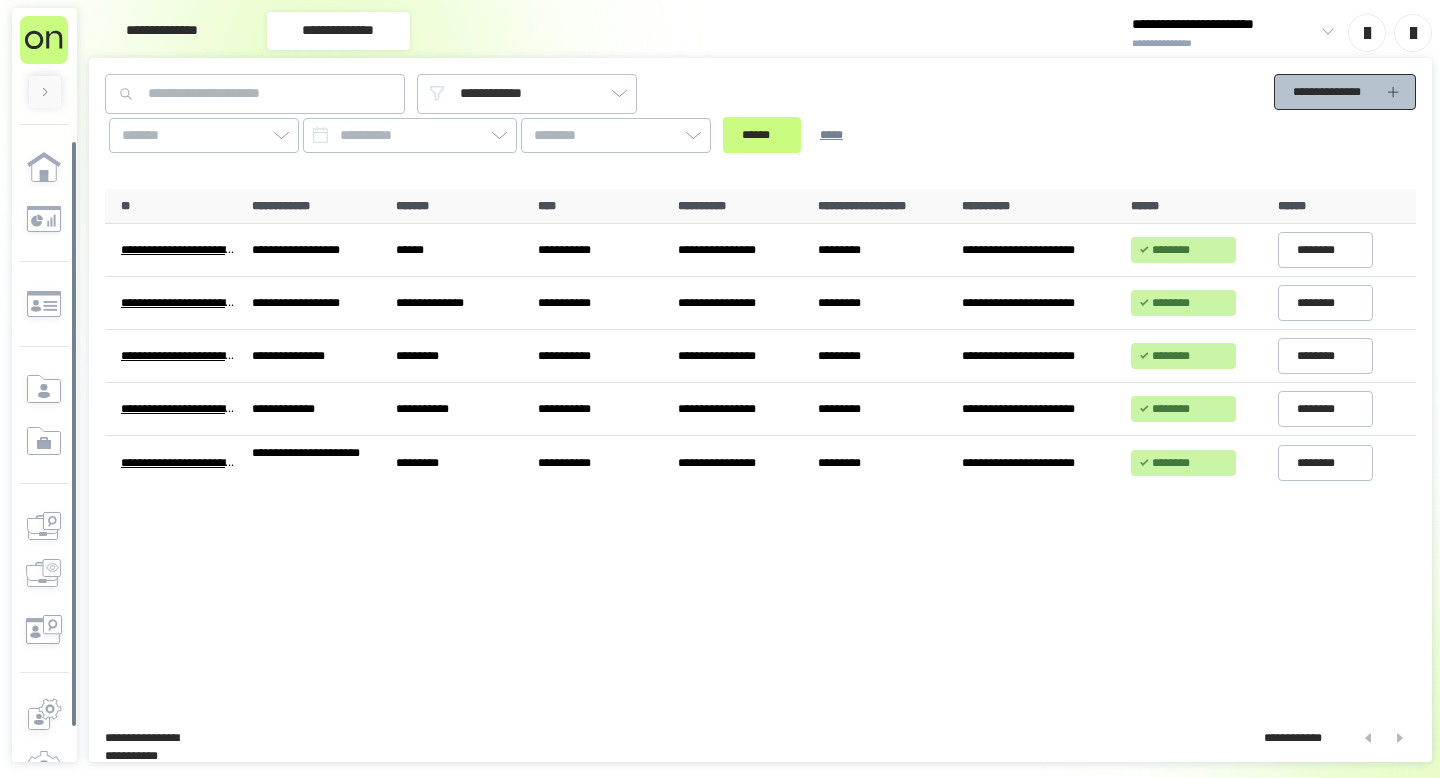 click on "**********" at bounding box center [1333, 92] 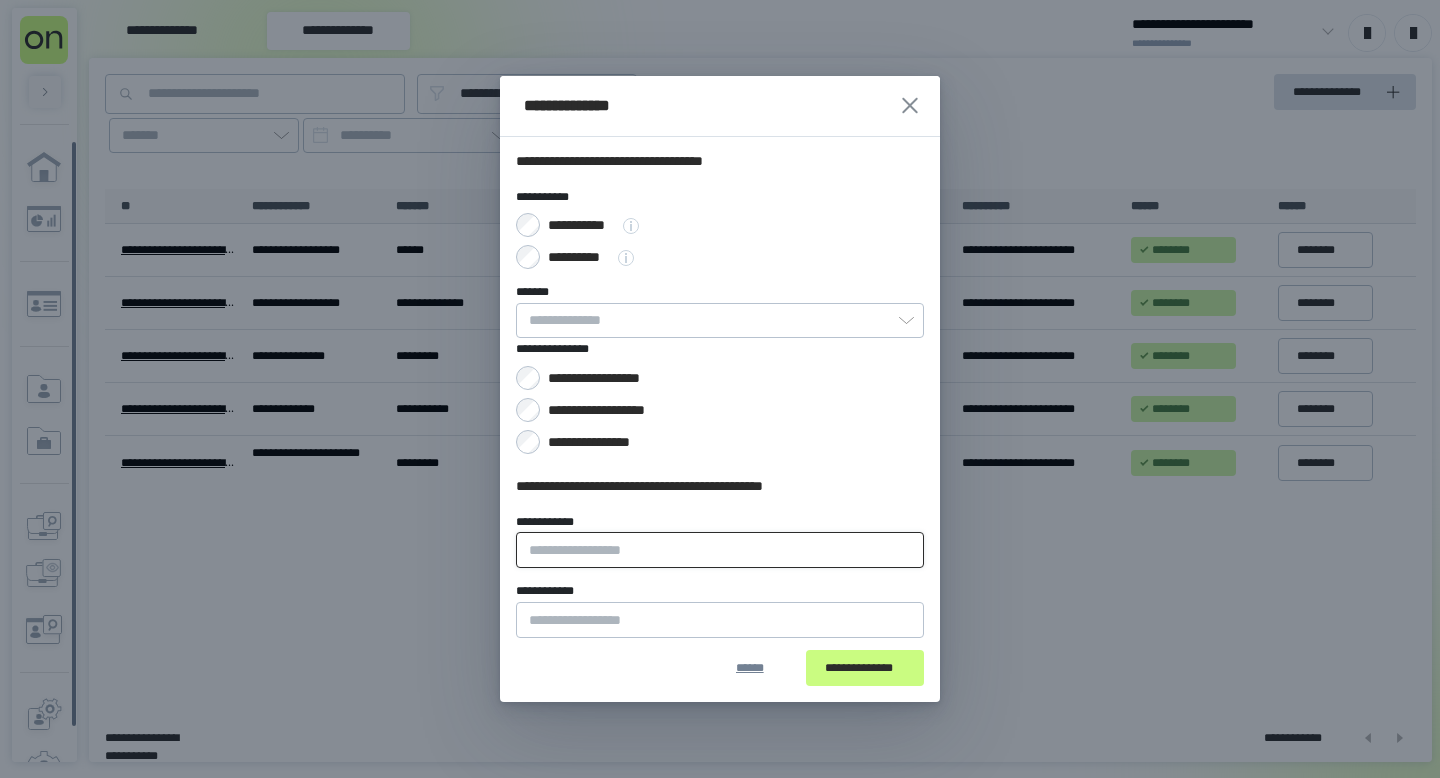 click on "**********" at bounding box center (720, 550) 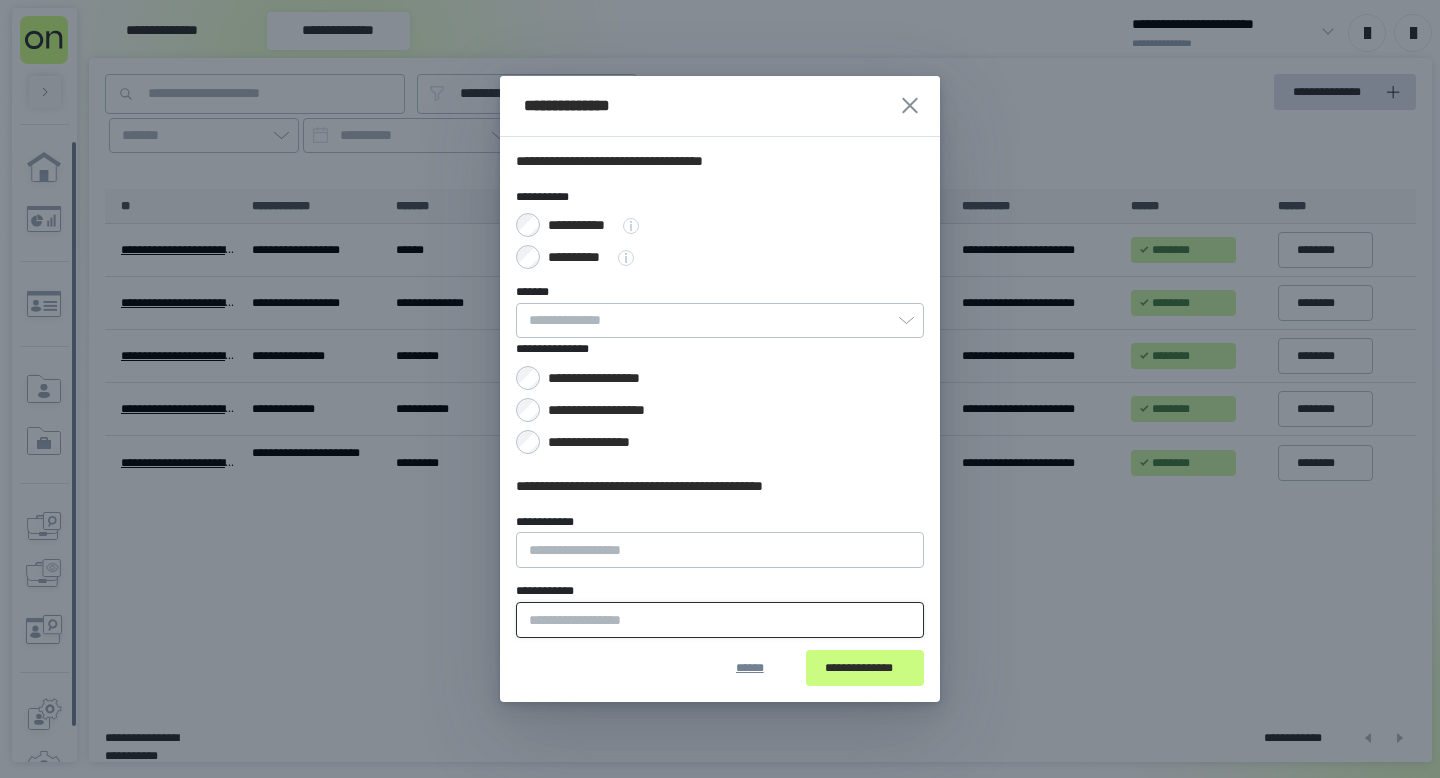 click on "**********" at bounding box center (720, 620) 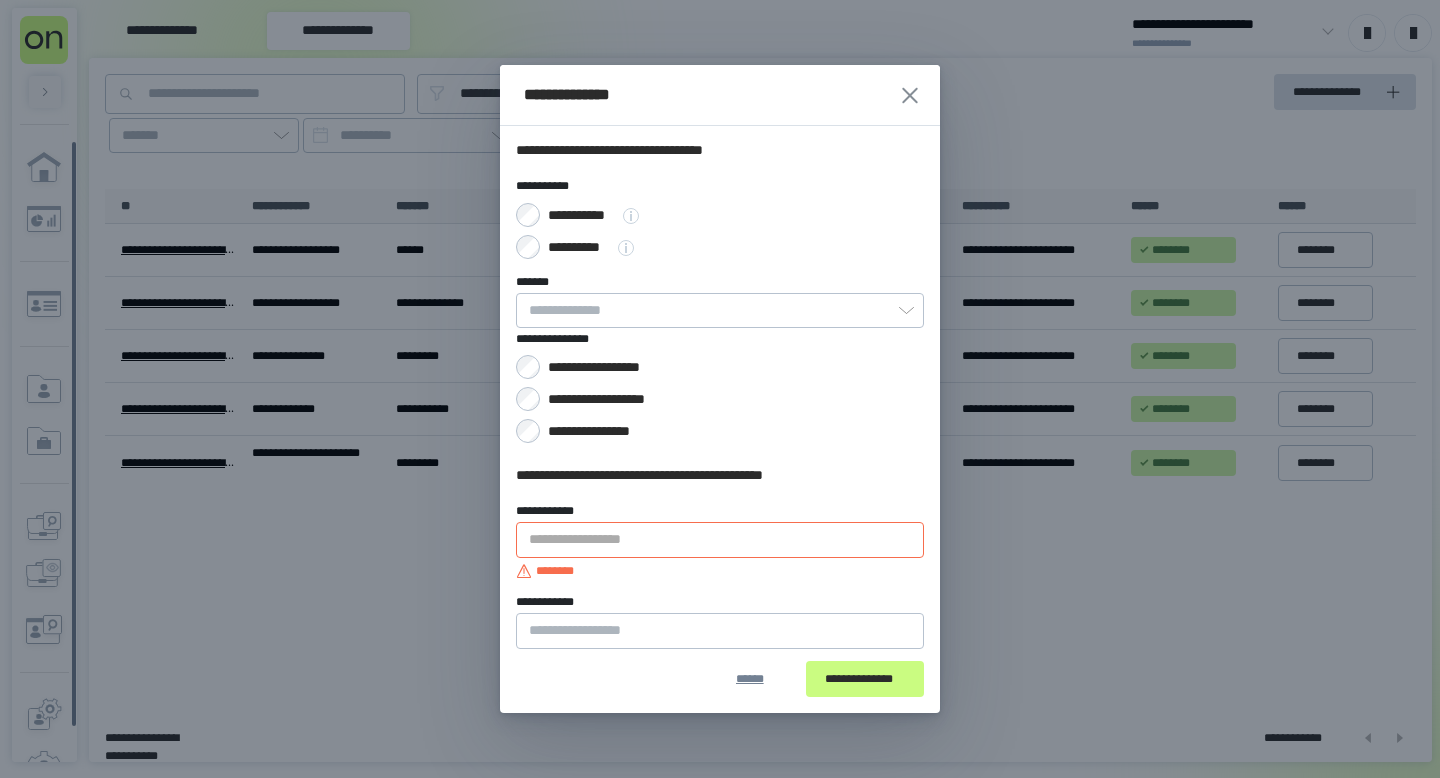 click 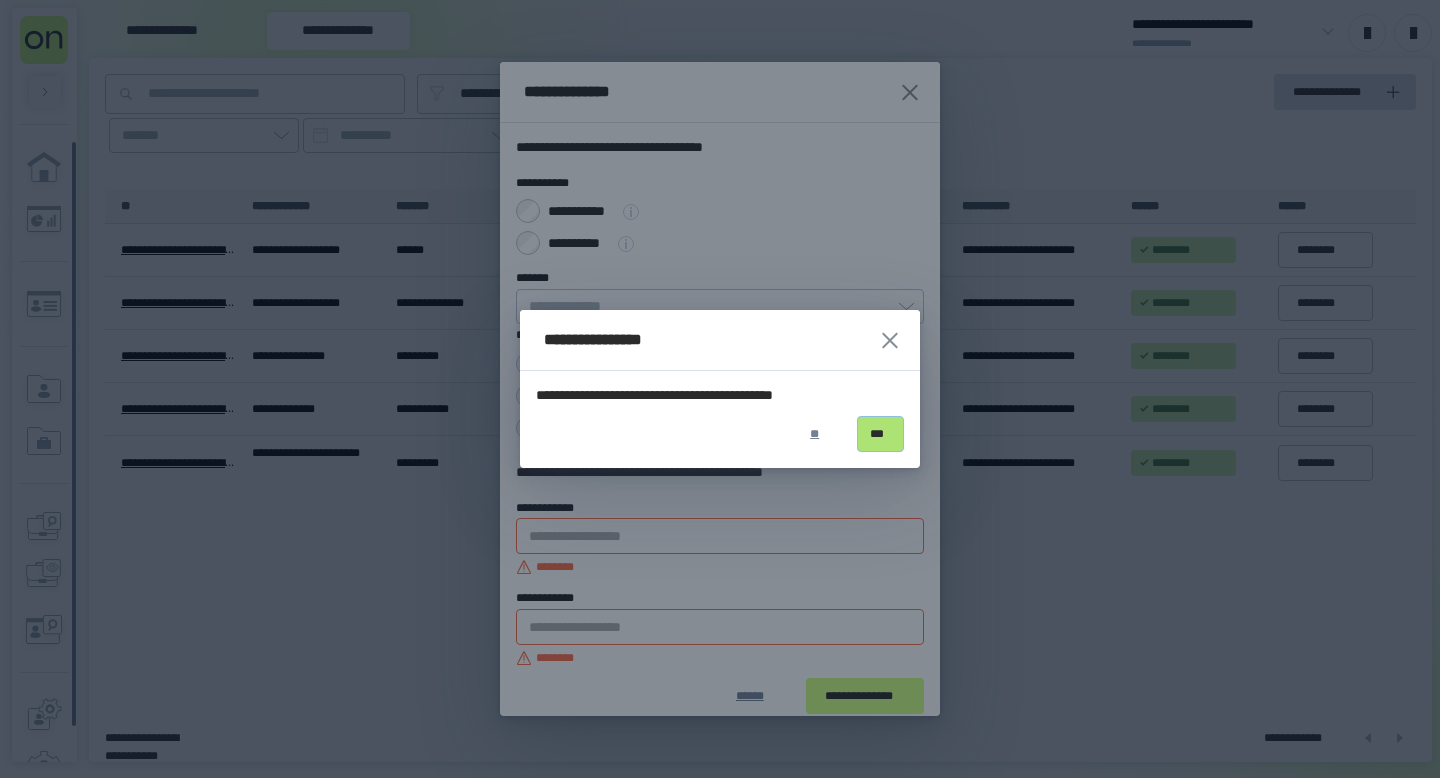 click on "***" at bounding box center (880, 434) 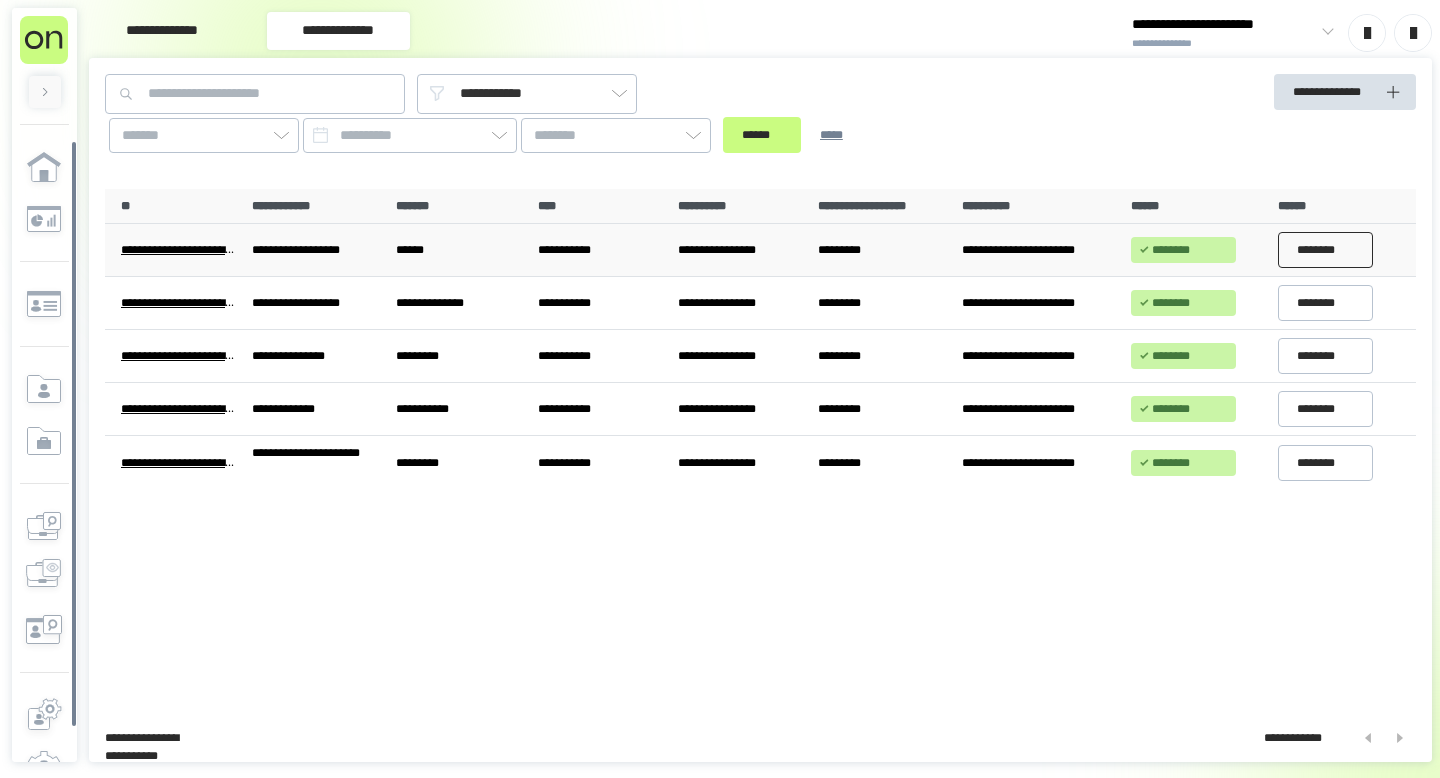 click on "********" at bounding box center (1325, 250) 